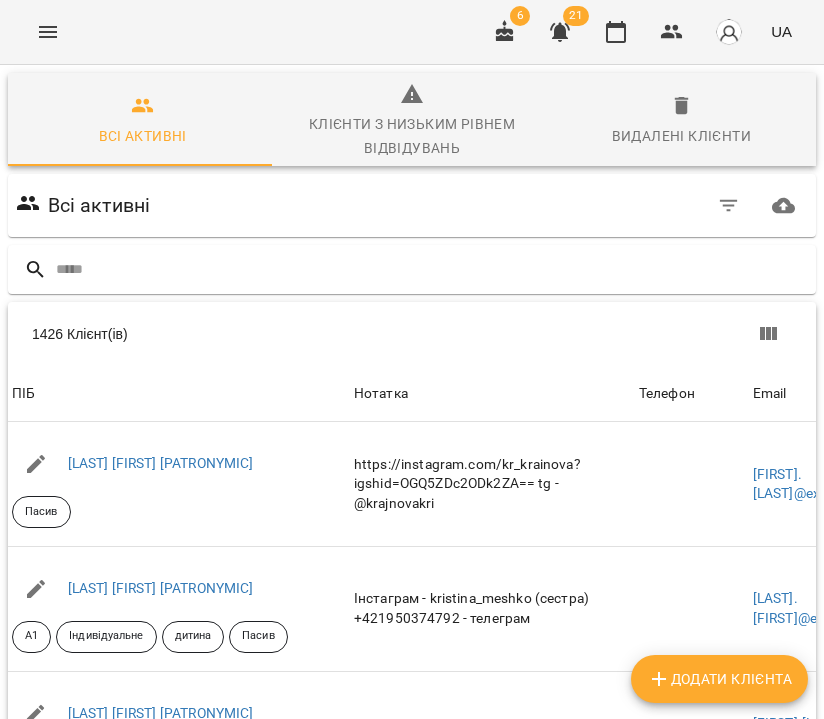 scroll, scrollTop: 0, scrollLeft: 0, axis: both 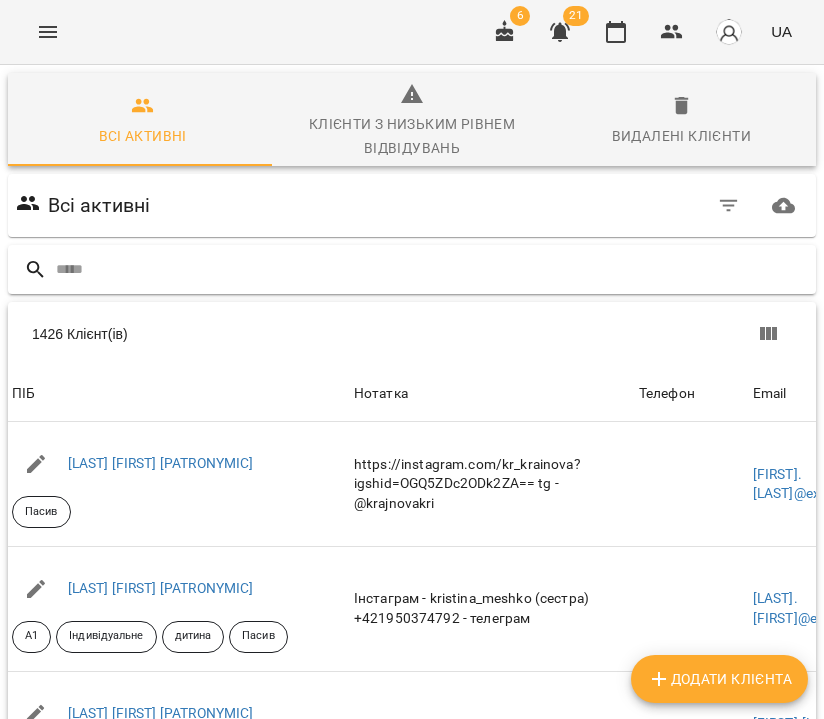 click at bounding box center [432, 269] 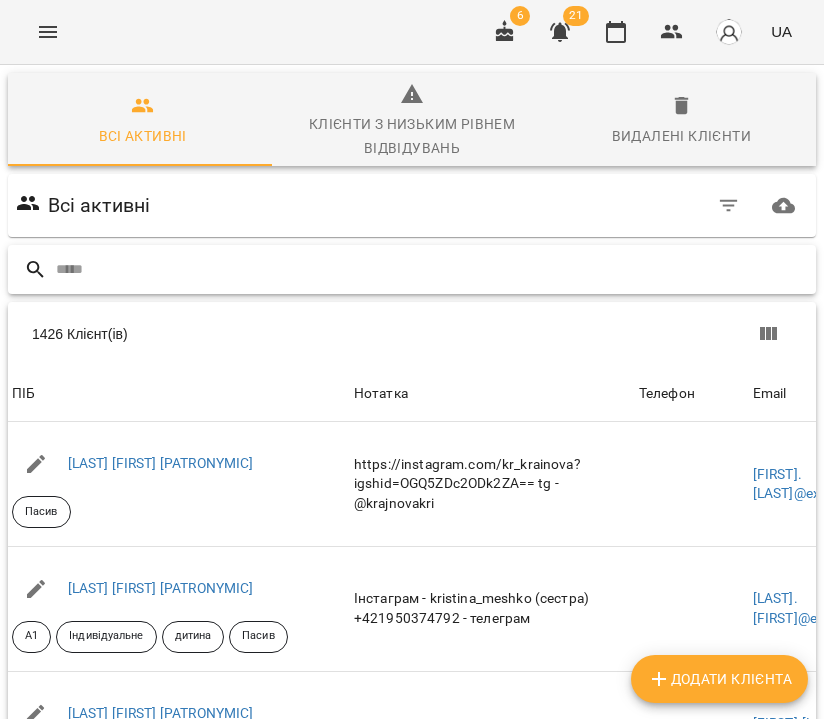 click at bounding box center [432, 269] 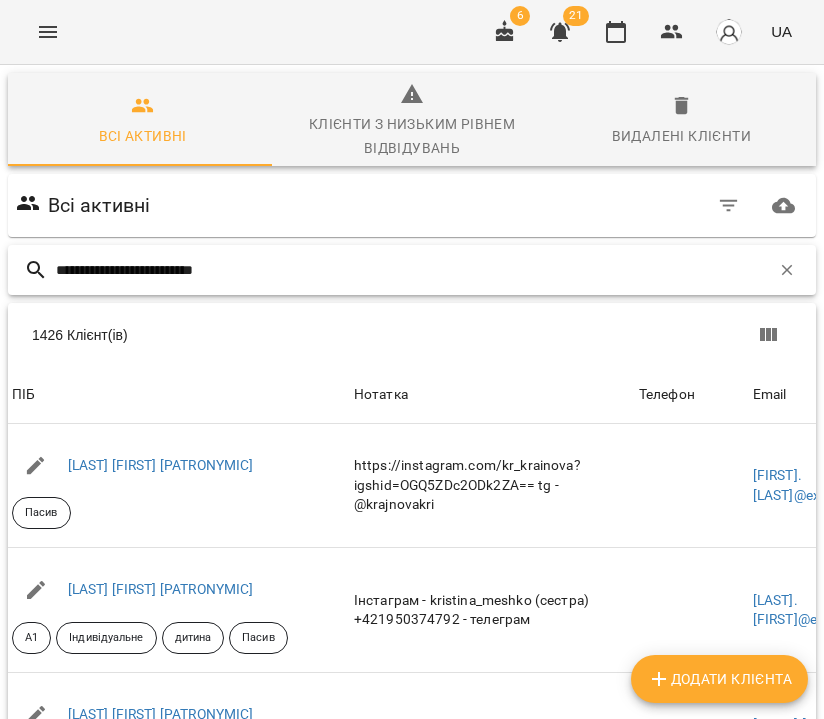 type on "**********" 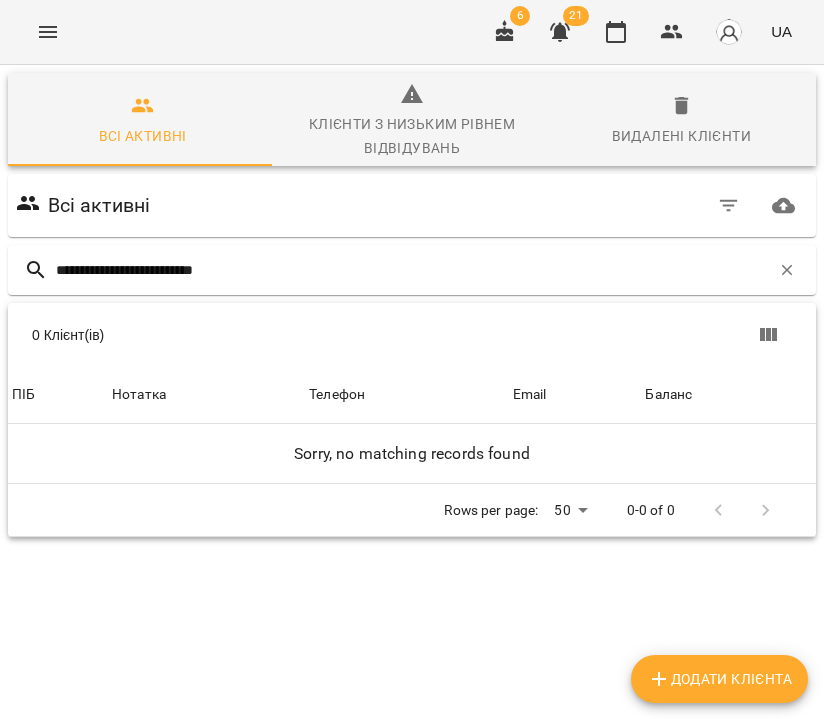 click on "Додати клієнта" at bounding box center [719, 679] 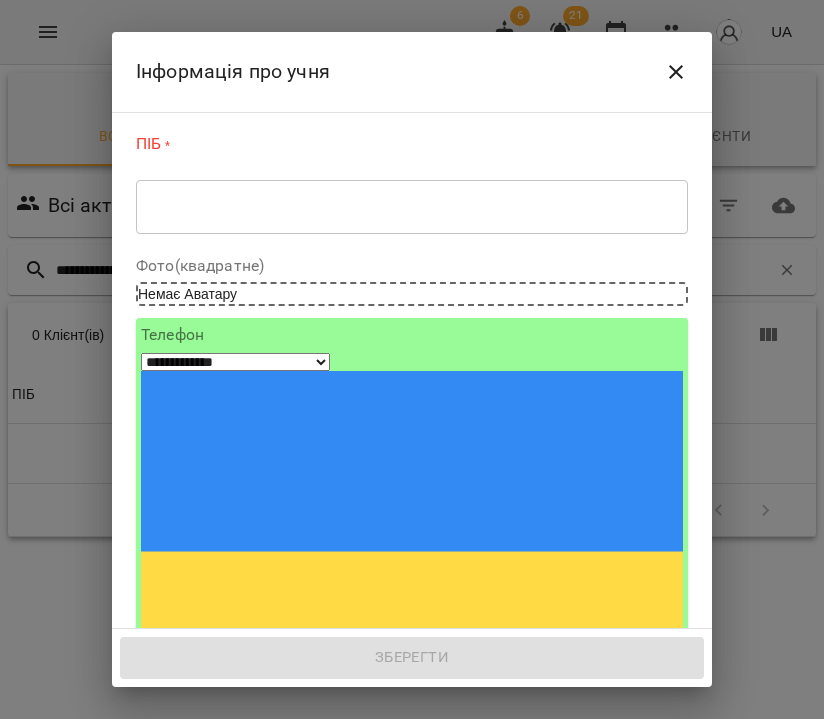 click on "* ​" at bounding box center (412, 206) 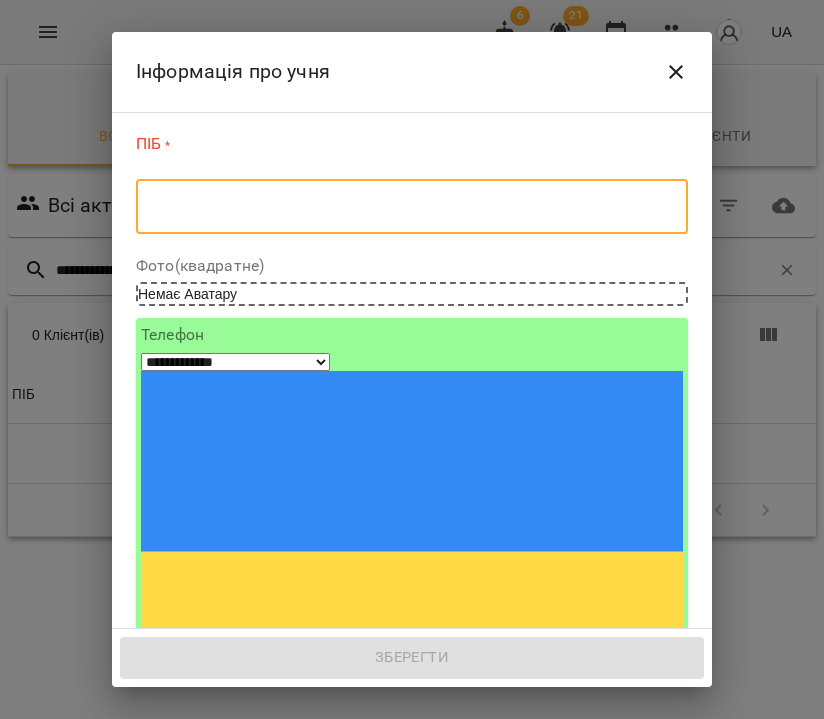 paste on "**********" 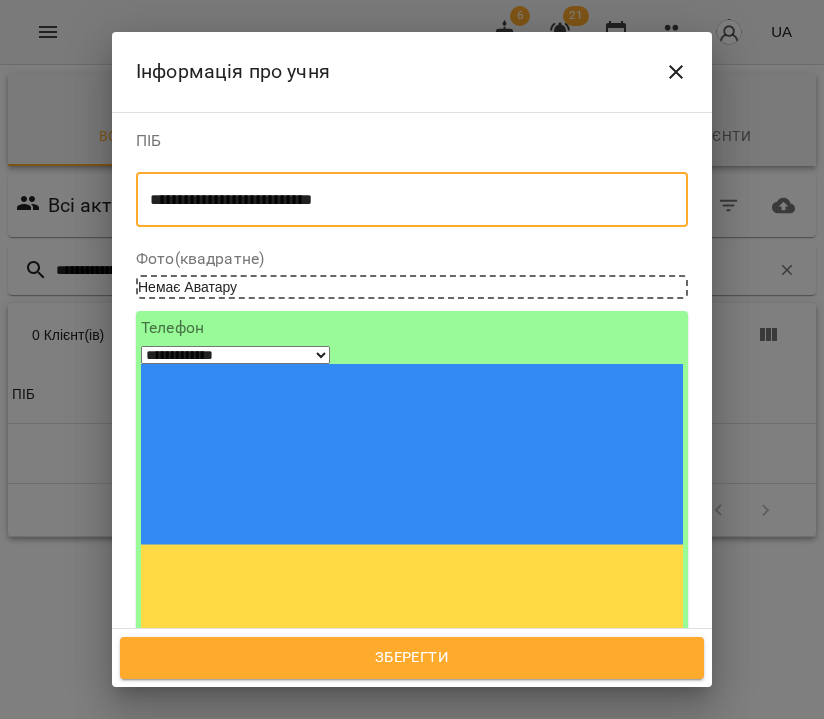 type on "**********" 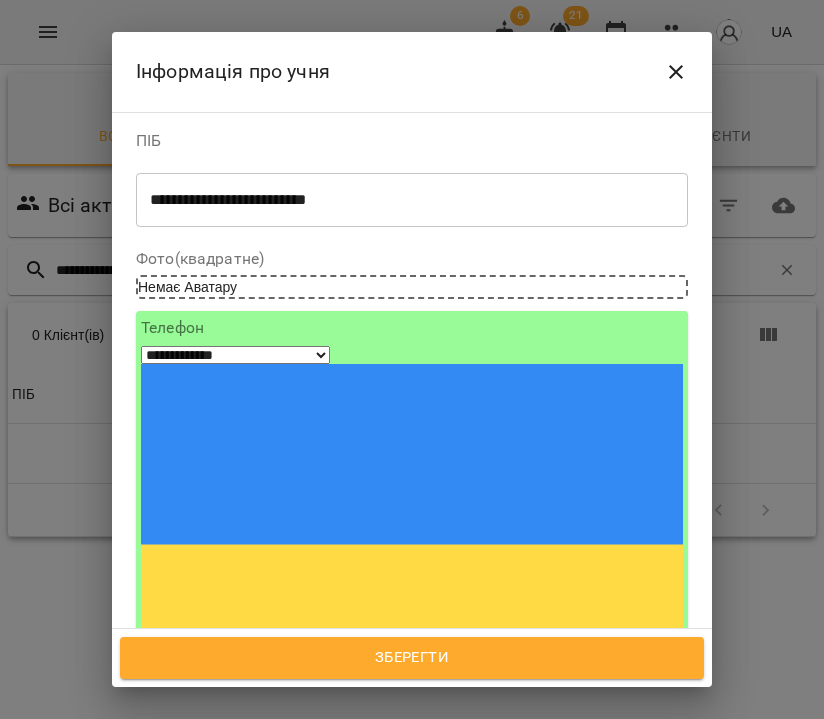 paste on "**********" 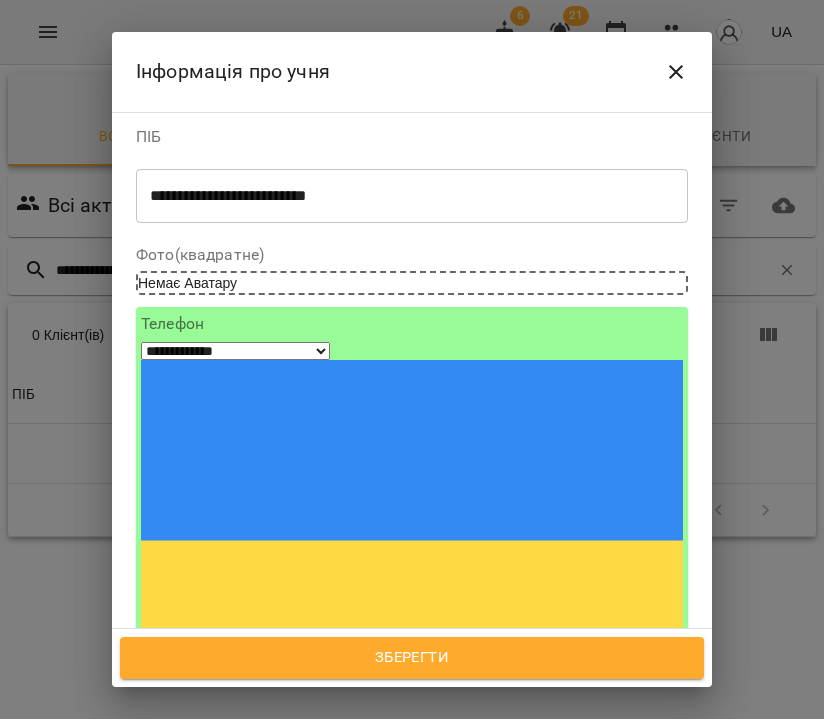 scroll, scrollTop: 18, scrollLeft: 0, axis: vertical 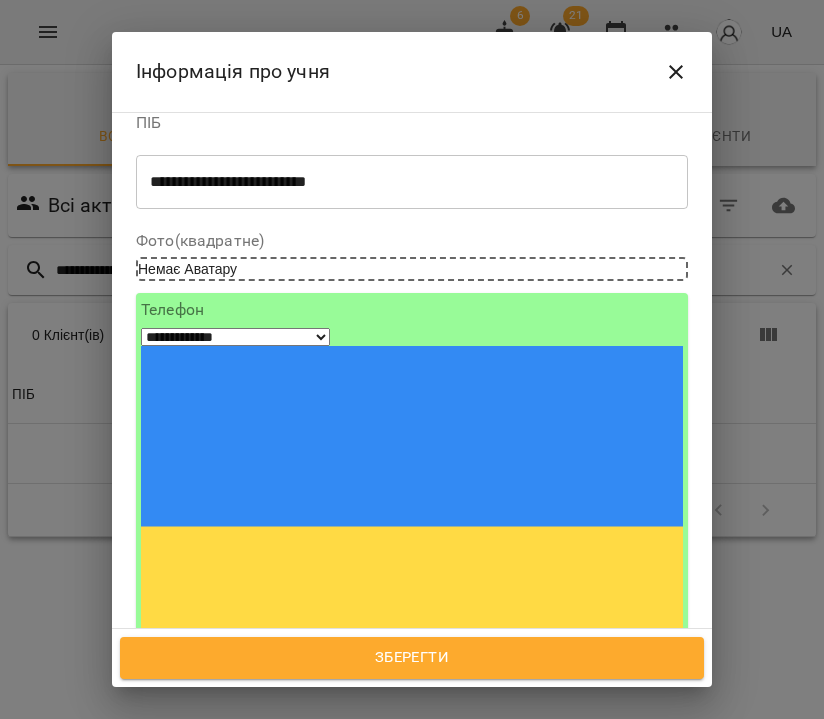type on "**********" 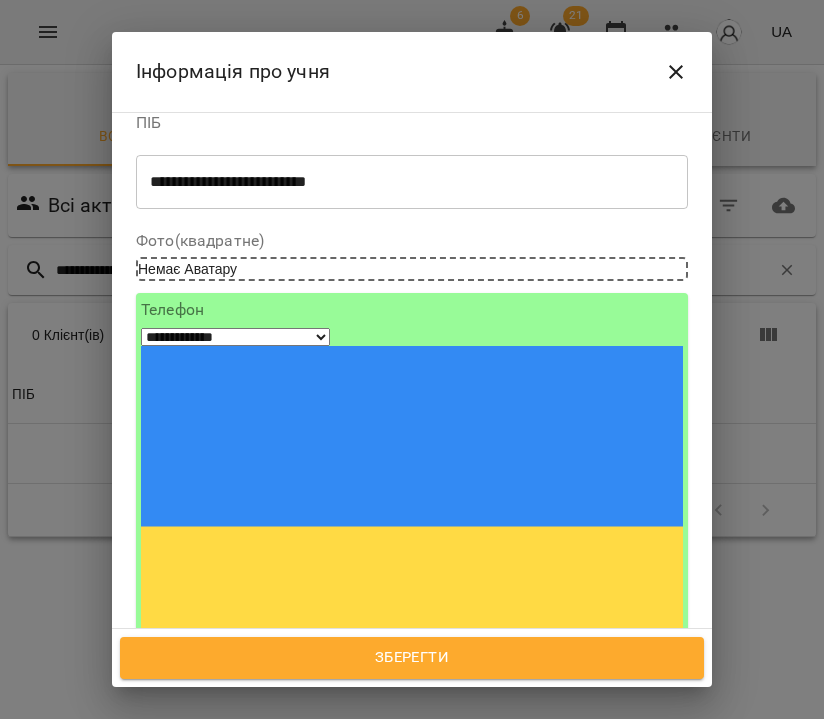 type on "**" 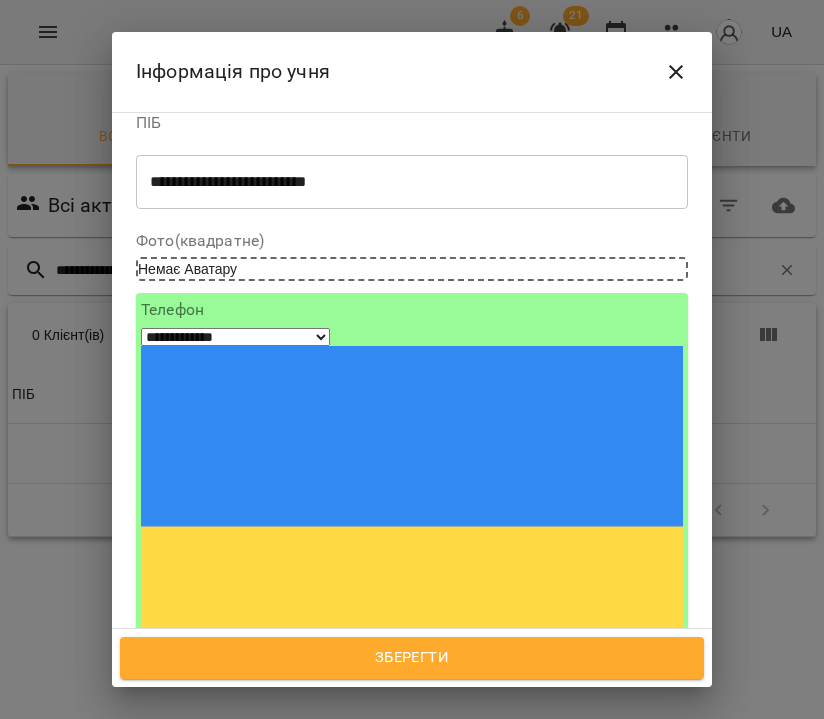 click on "Актив" at bounding box center (412, 839) 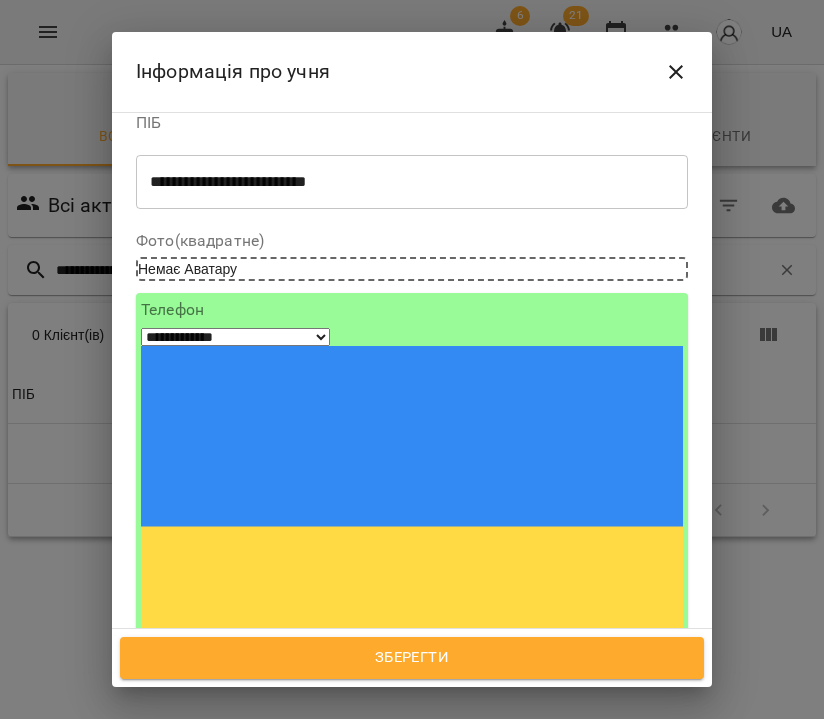 type on "**" 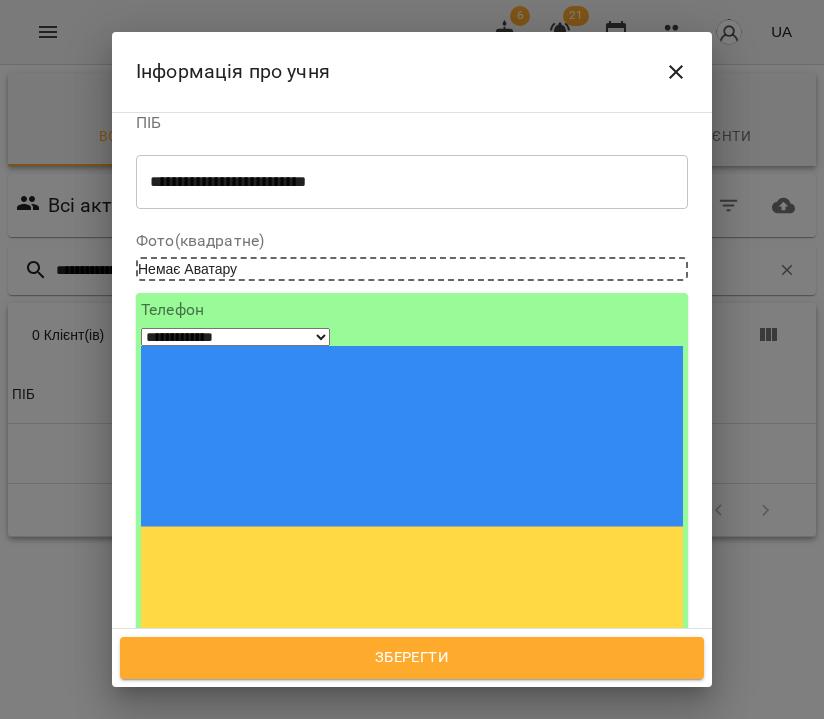 click on "Індивідуальне" at bounding box center (412, 839) 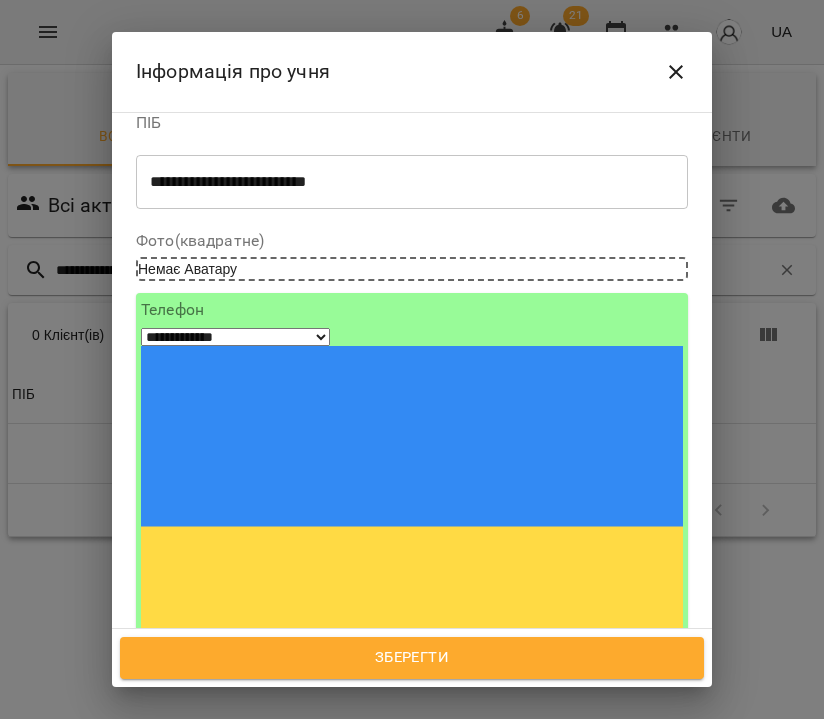 type on "***" 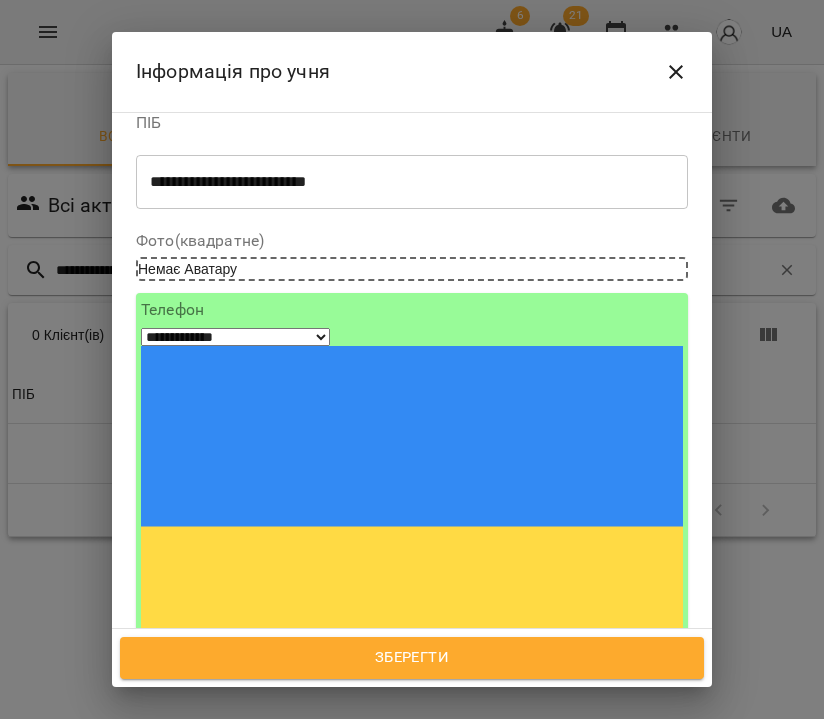 click on "Англійська" at bounding box center (412, 875) 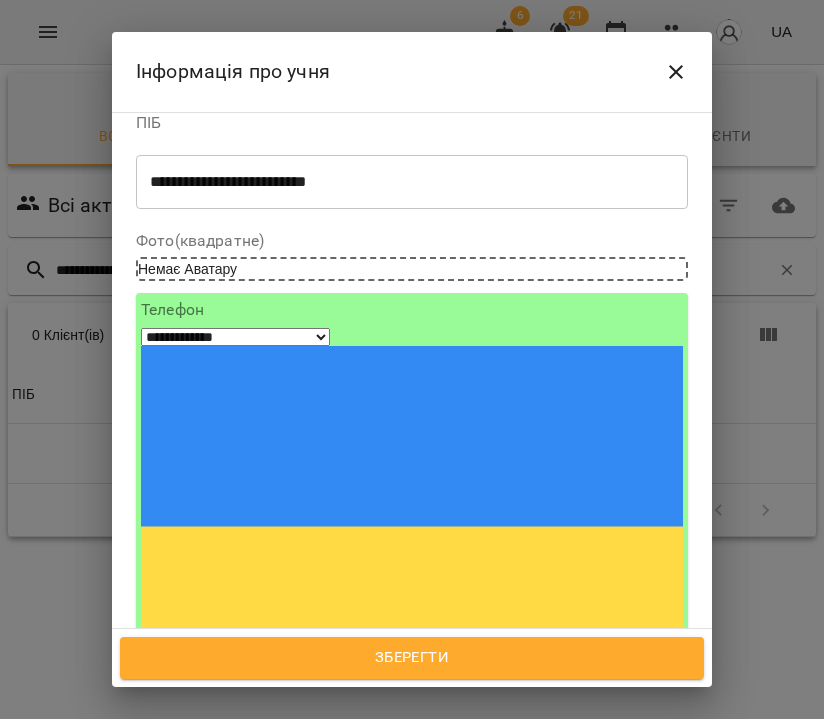 type on "*" 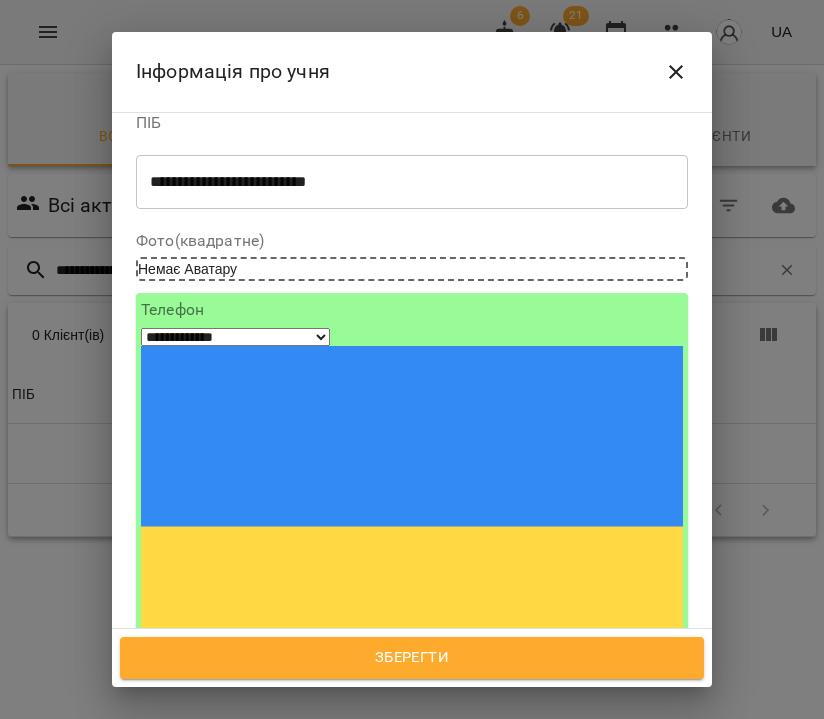 click on "А1" at bounding box center [412, 839] 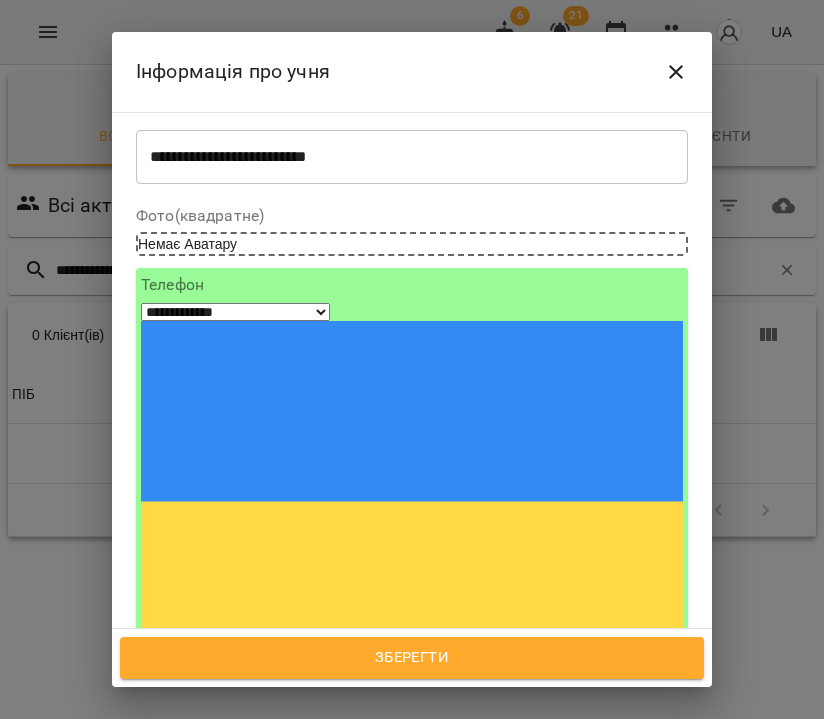 scroll, scrollTop: 207, scrollLeft: 0, axis: vertical 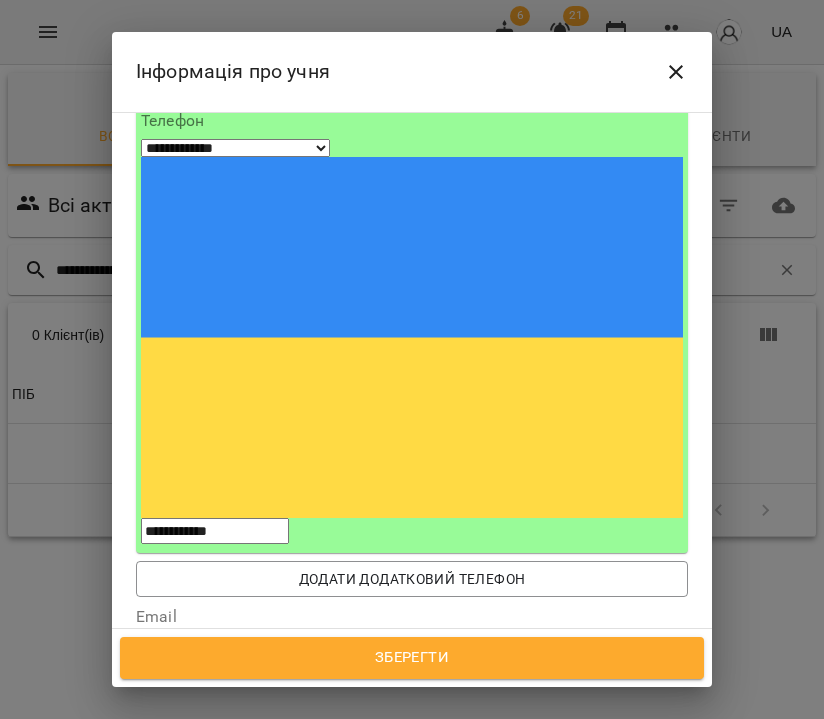 type on "*" 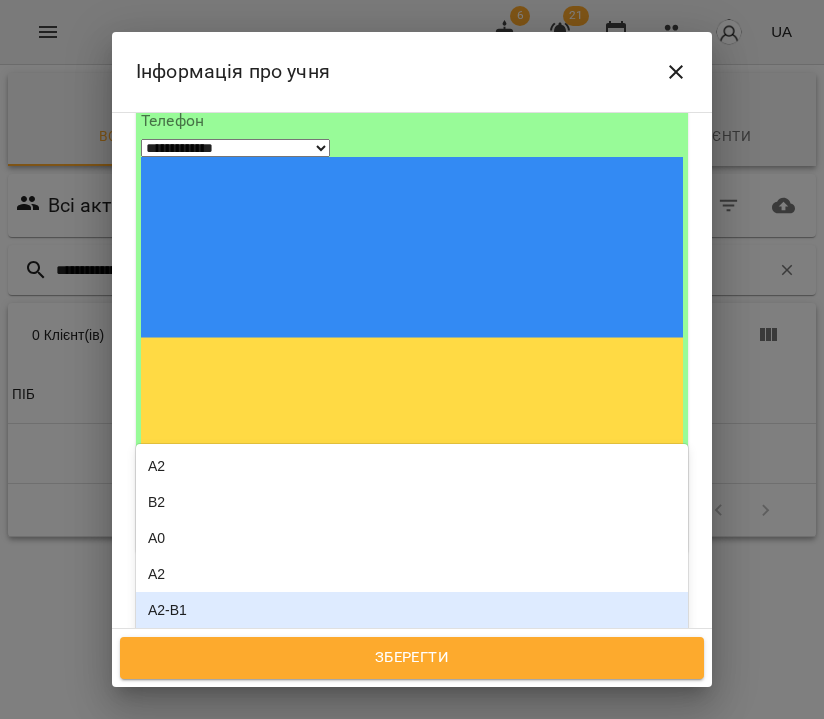 type on "*" 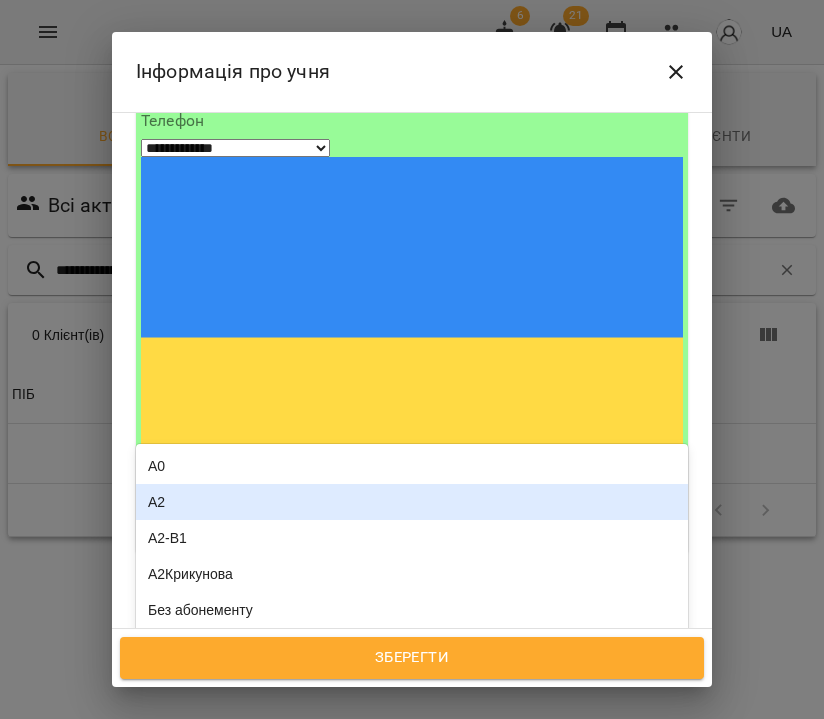 click on "А2" at bounding box center (412, 502) 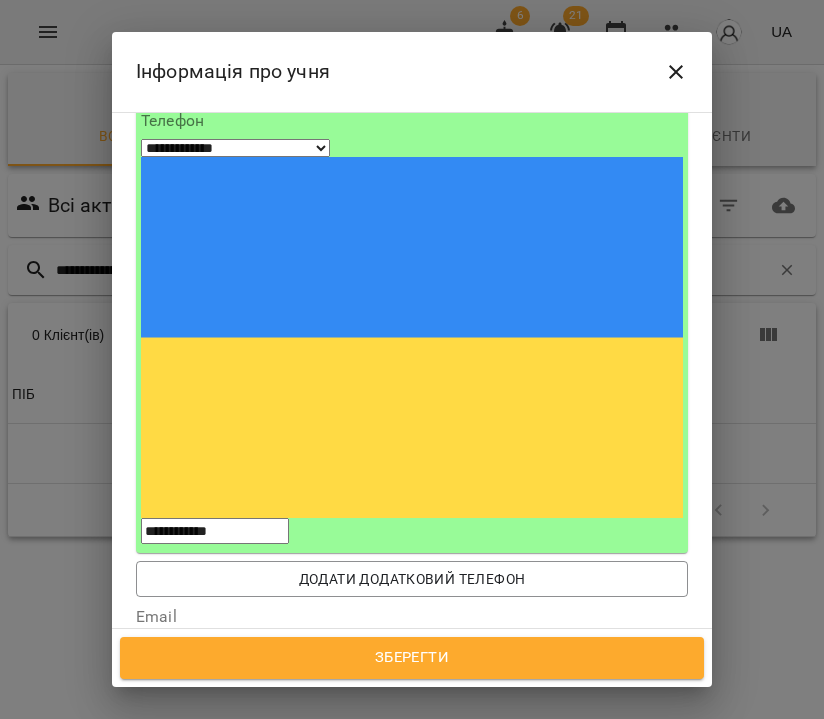 click on "Дата народження" at bounding box center [412, 820] 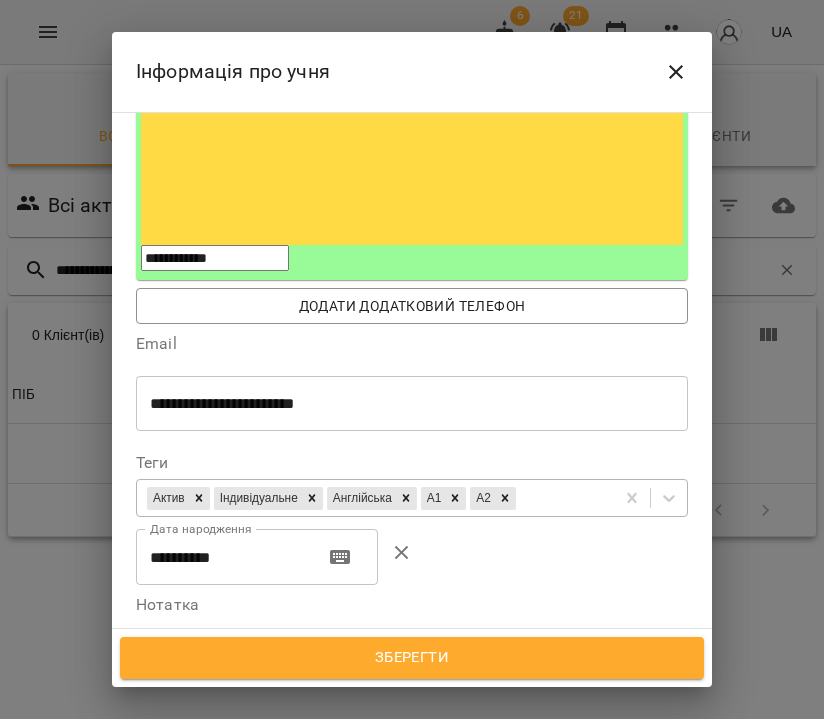 scroll, scrollTop: 518, scrollLeft: 0, axis: vertical 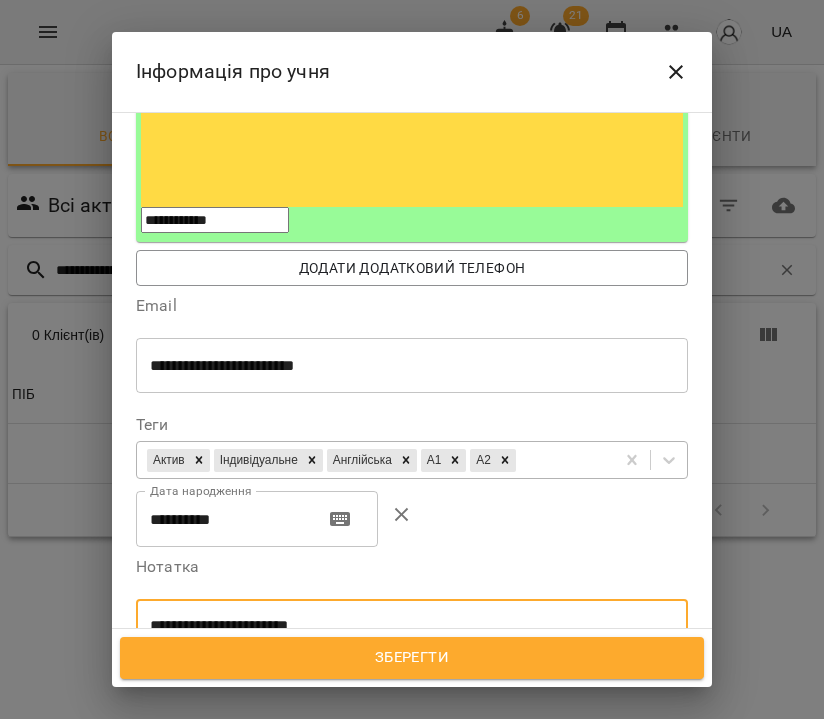 type on "**********" 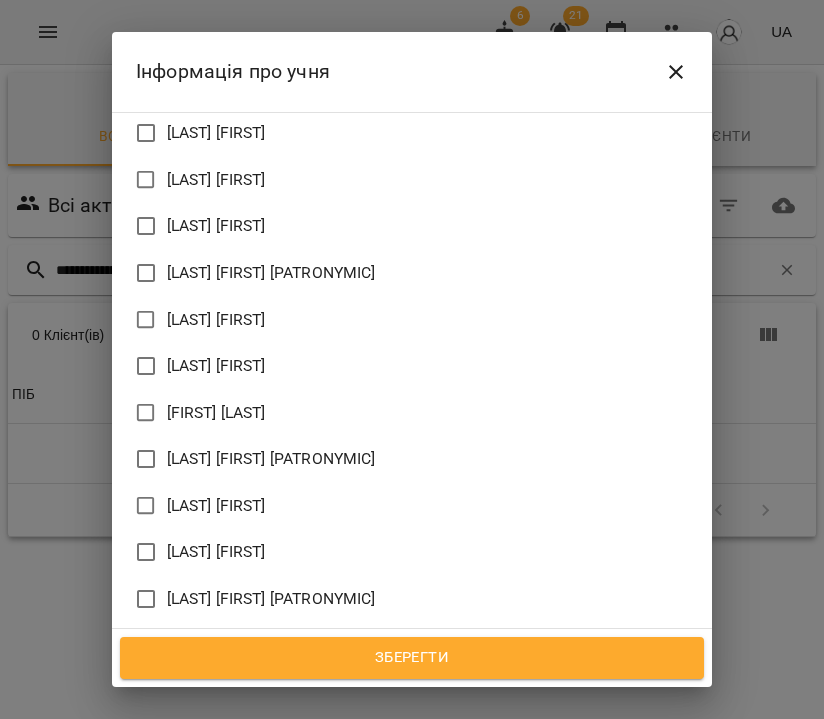 scroll, scrollTop: 1670, scrollLeft: 0, axis: vertical 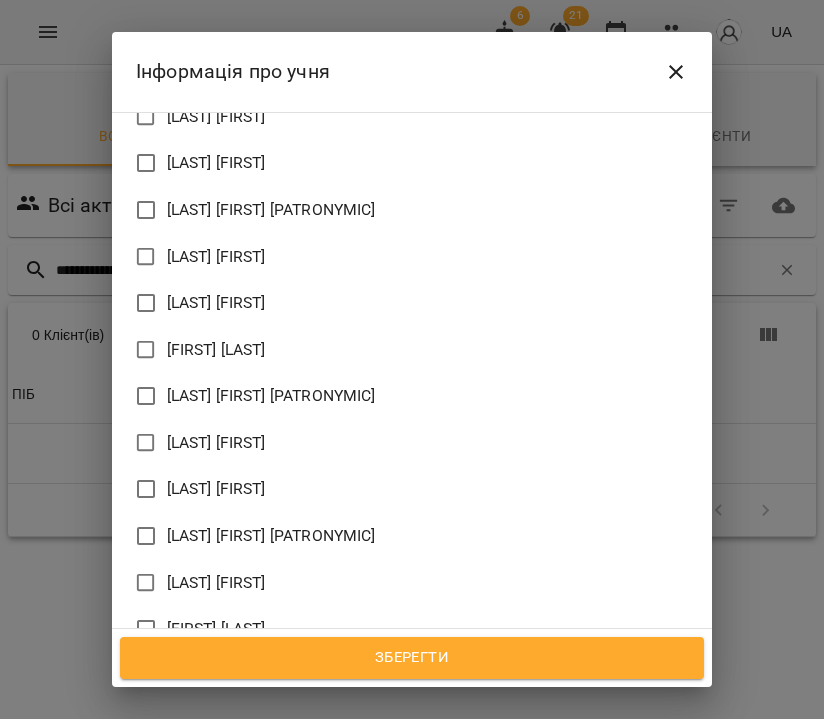 click on "Зберегти" at bounding box center (412, 658) 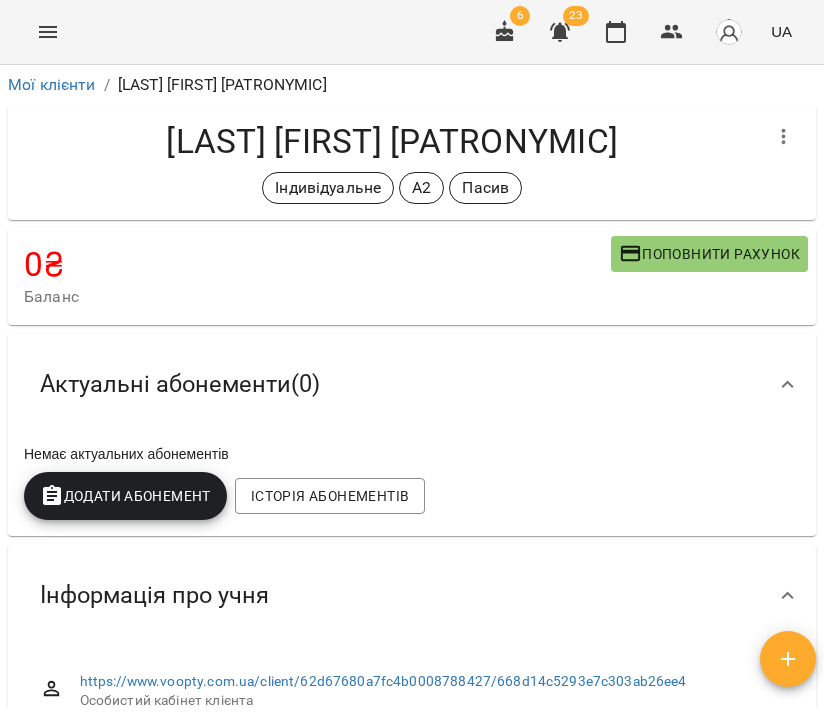 scroll, scrollTop: 0, scrollLeft: 0, axis: both 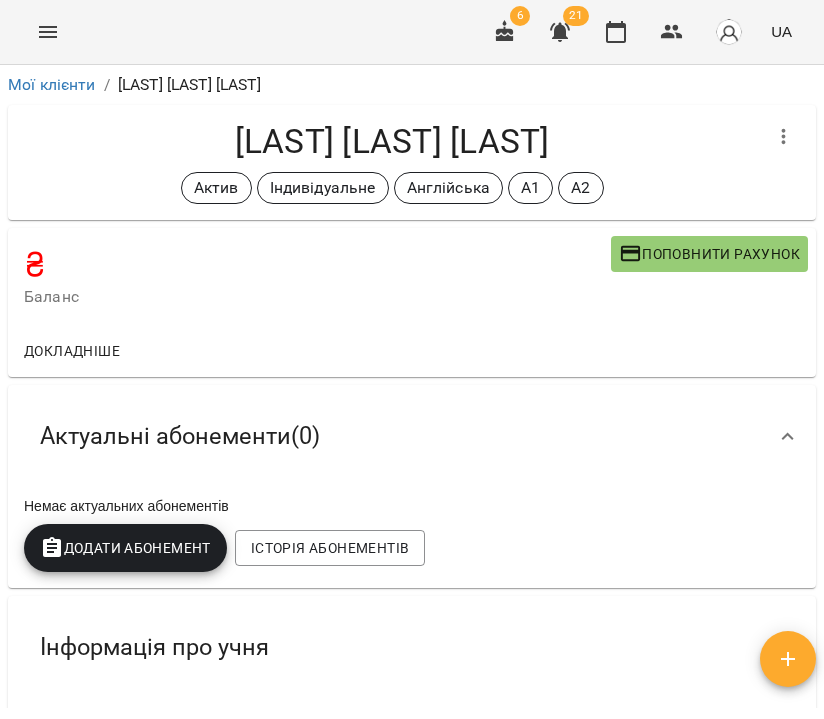 click on "Додати Абонемент" at bounding box center [125, 548] 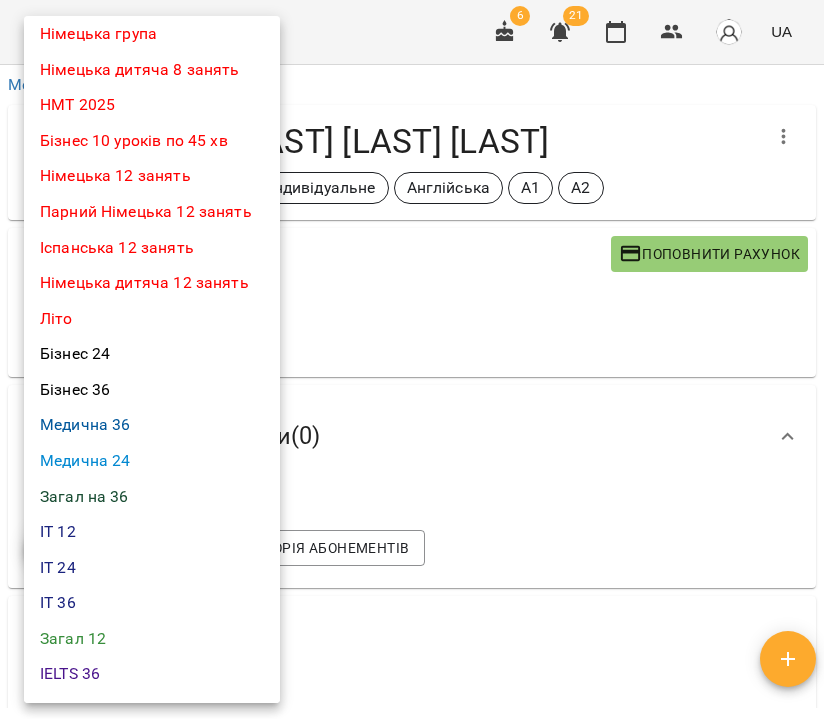 scroll, scrollTop: 401, scrollLeft: 0, axis: vertical 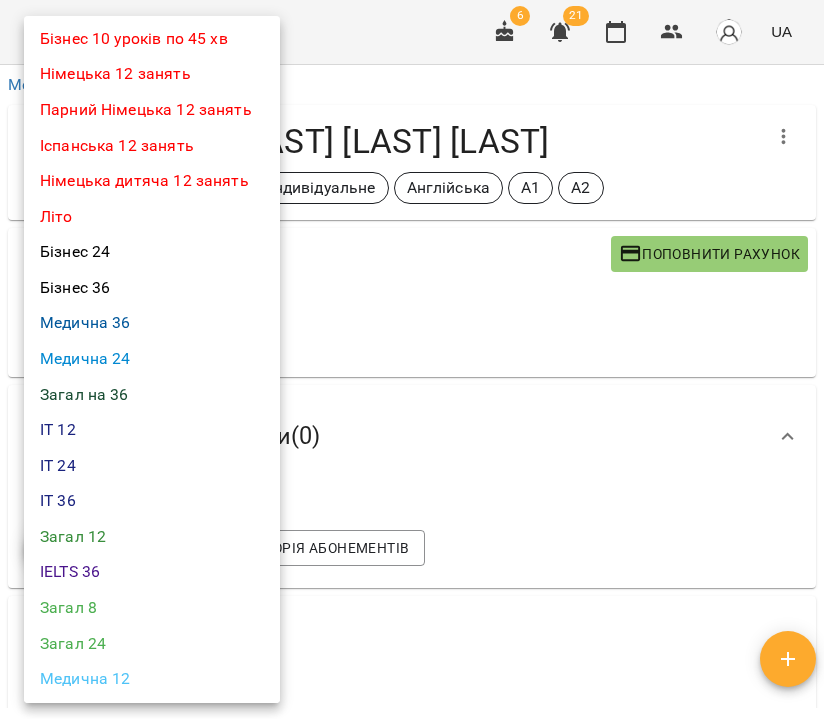 click on "Загал 8" at bounding box center [152, 608] 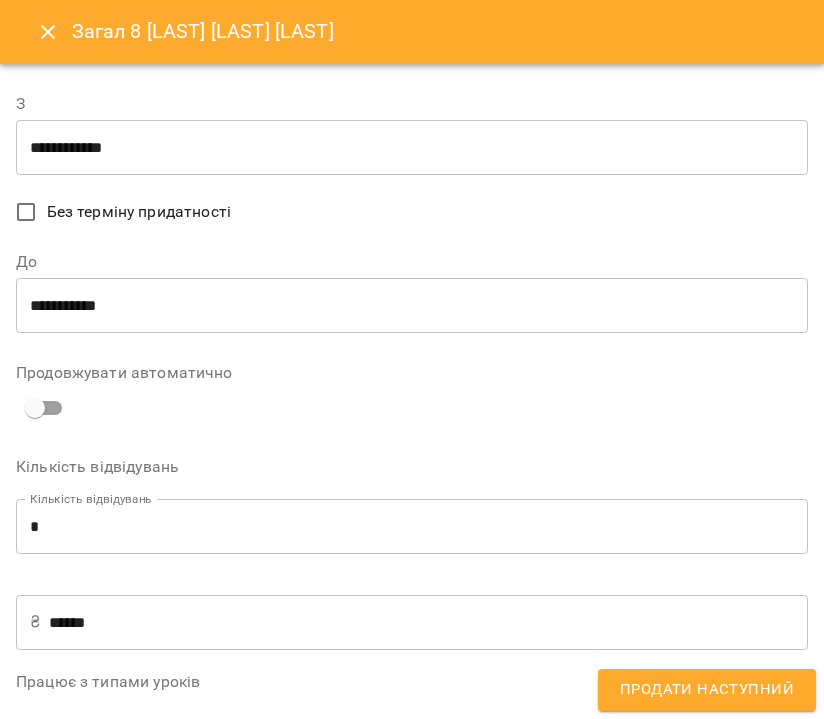 scroll, scrollTop: 597, scrollLeft: 0, axis: vertical 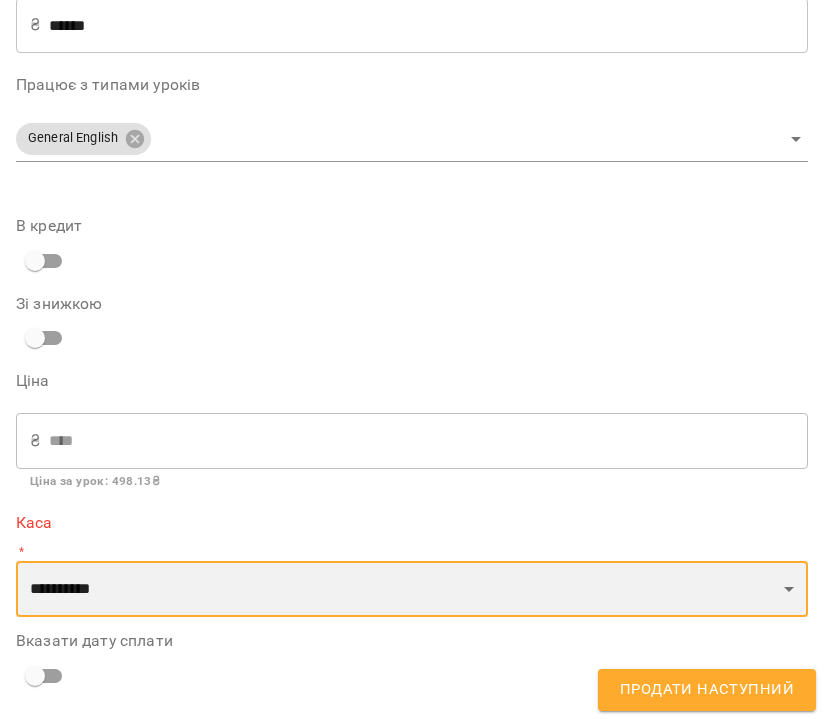 select on "****" 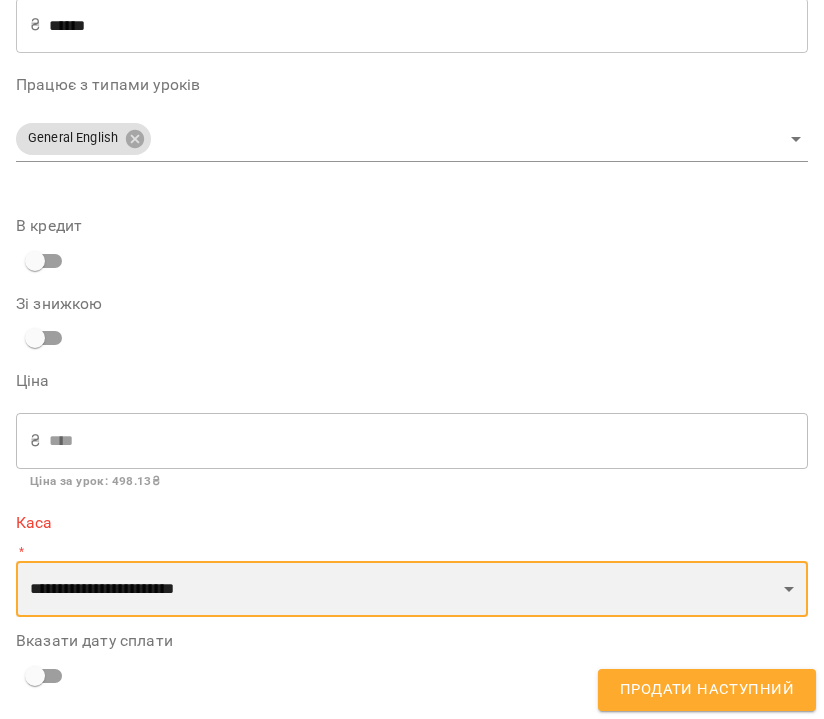 scroll, scrollTop: 575, scrollLeft: 0, axis: vertical 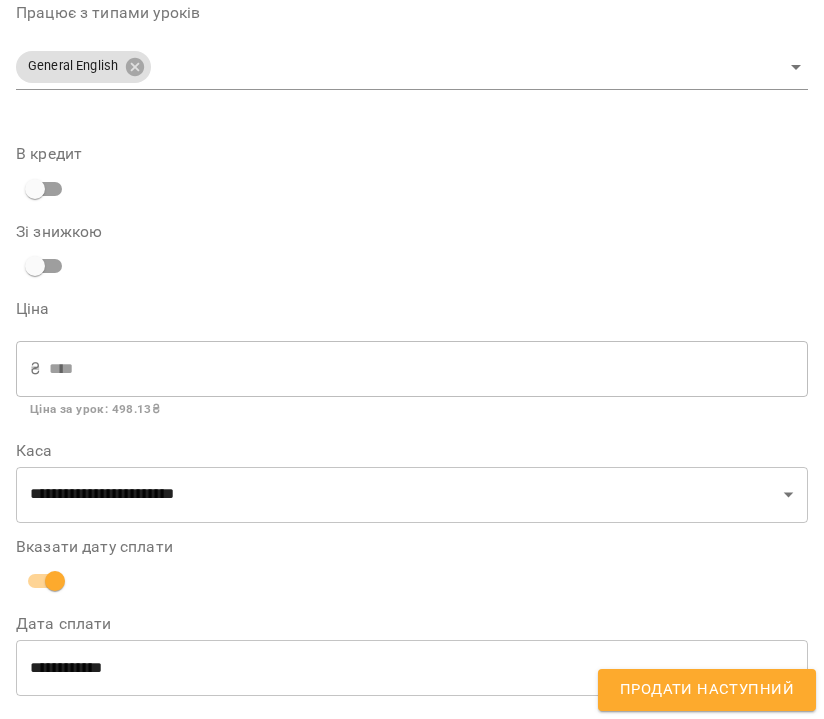 click on "**********" at bounding box center [412, 668] 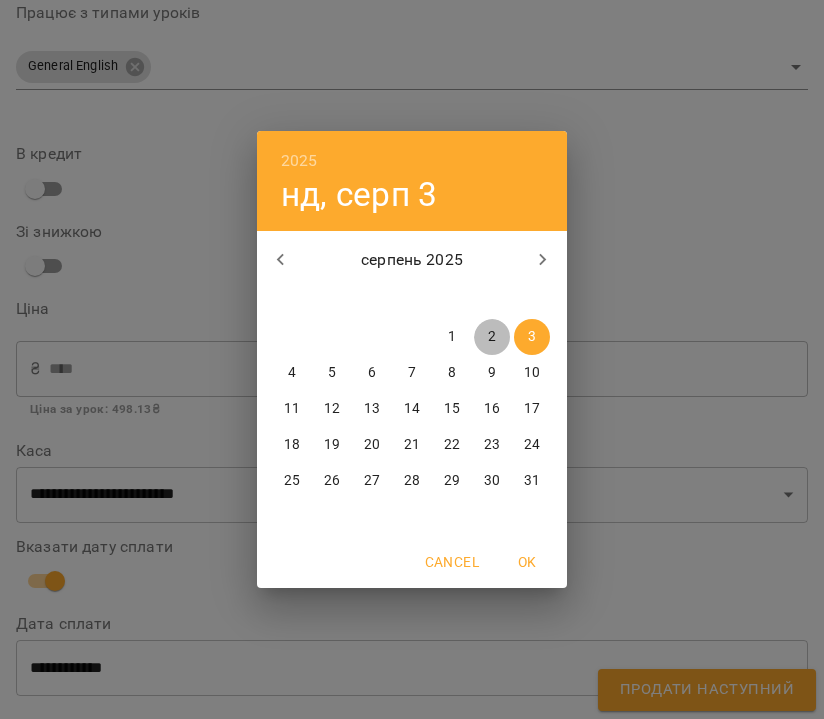 click on "2" at bounding box center (492, 337) 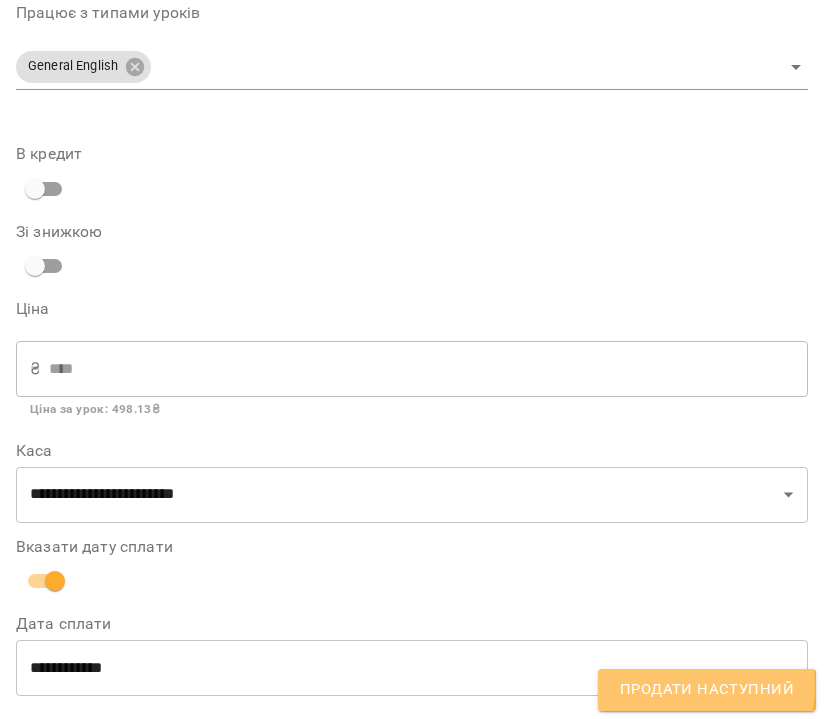 click on "Продати наступний" at bounding box center (707, 690) 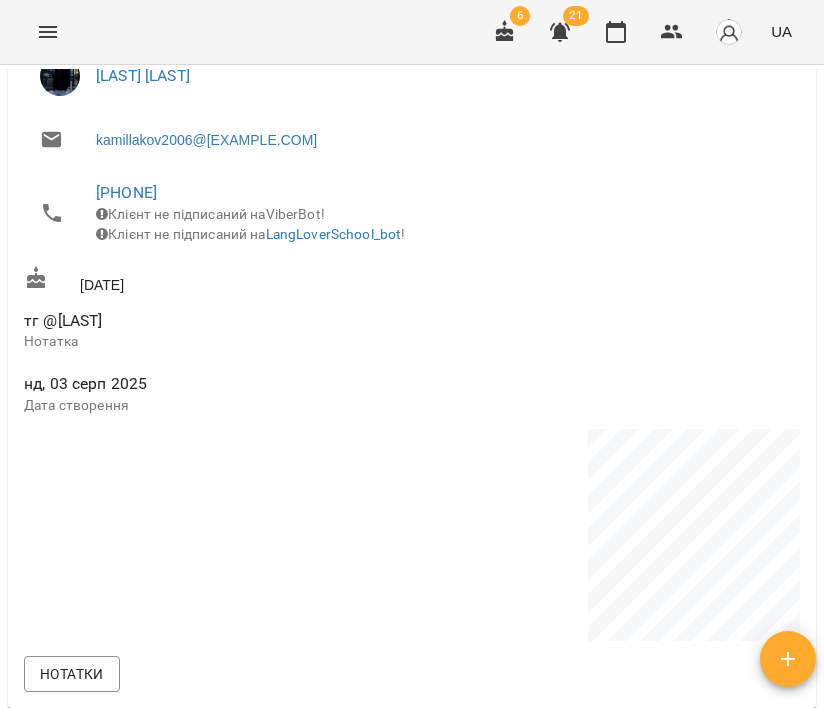 scroll, scrollTop: 0, scrollLeft: 0, axis: both 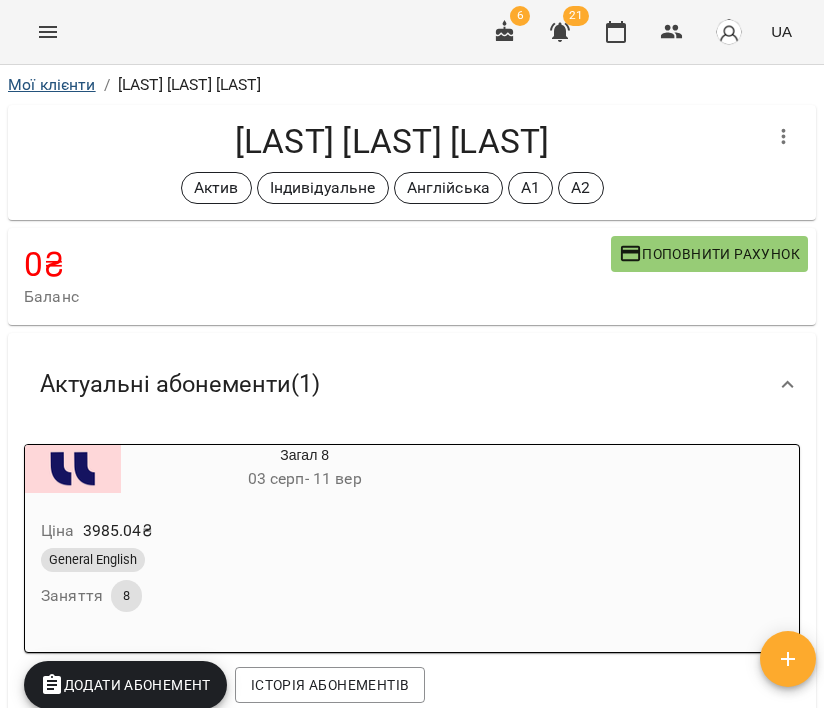 click on "Мої клієнти" at bounding box center [52, 84] 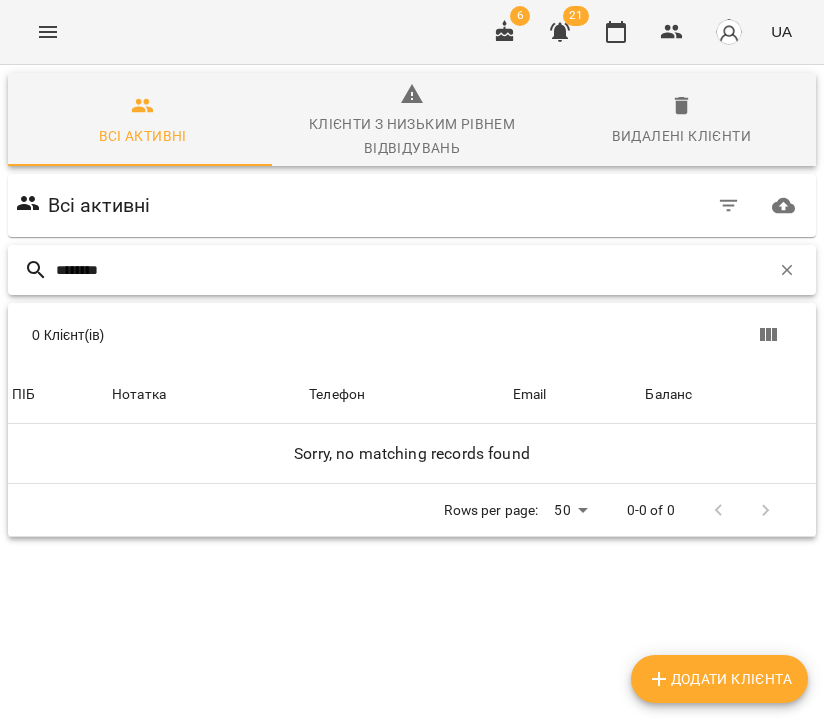 type on "********" 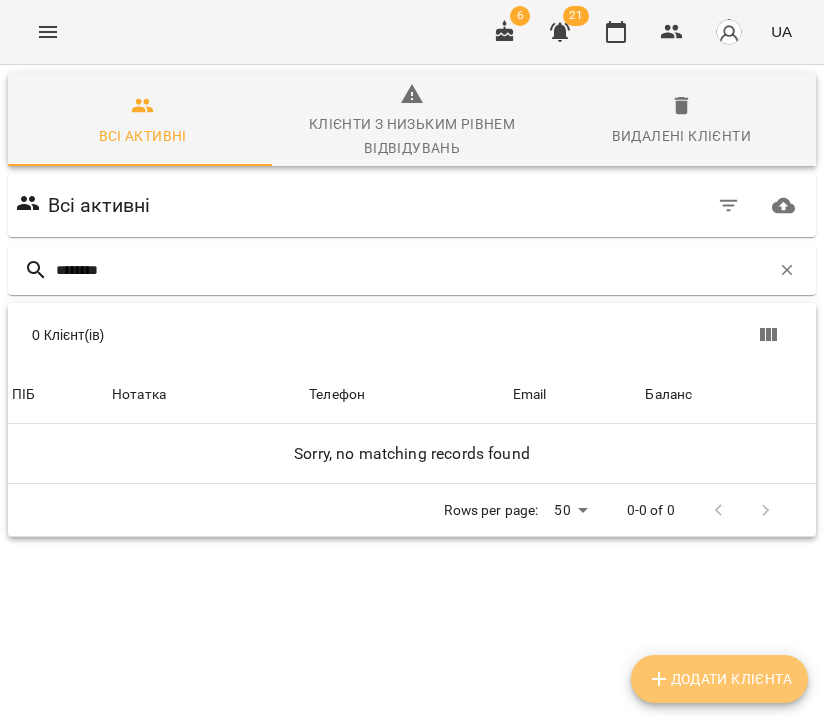 click on "Додати клієнта" at bounding box center (719, 679) 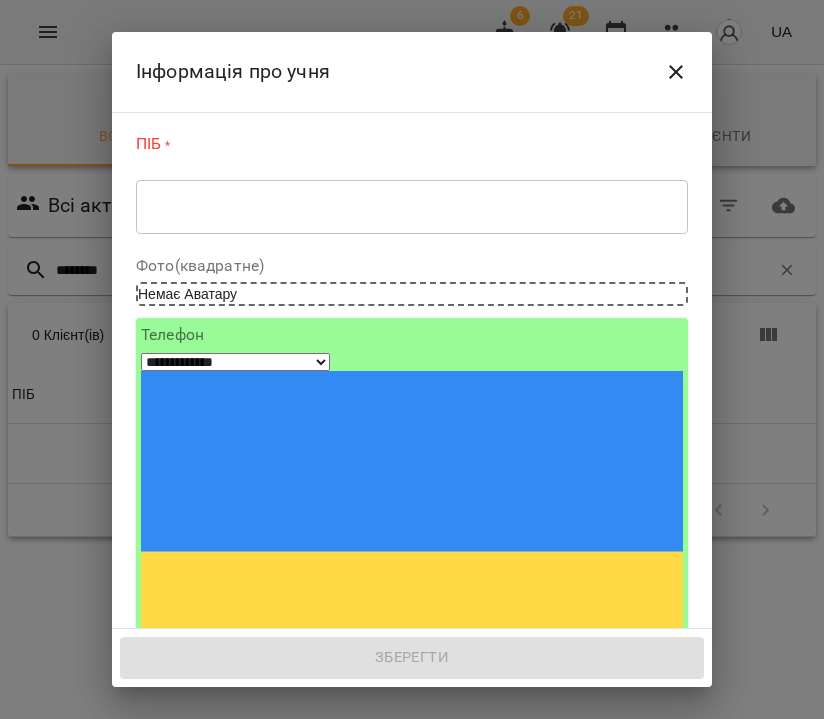 click on "* ​" at bounding box center (412, 206) 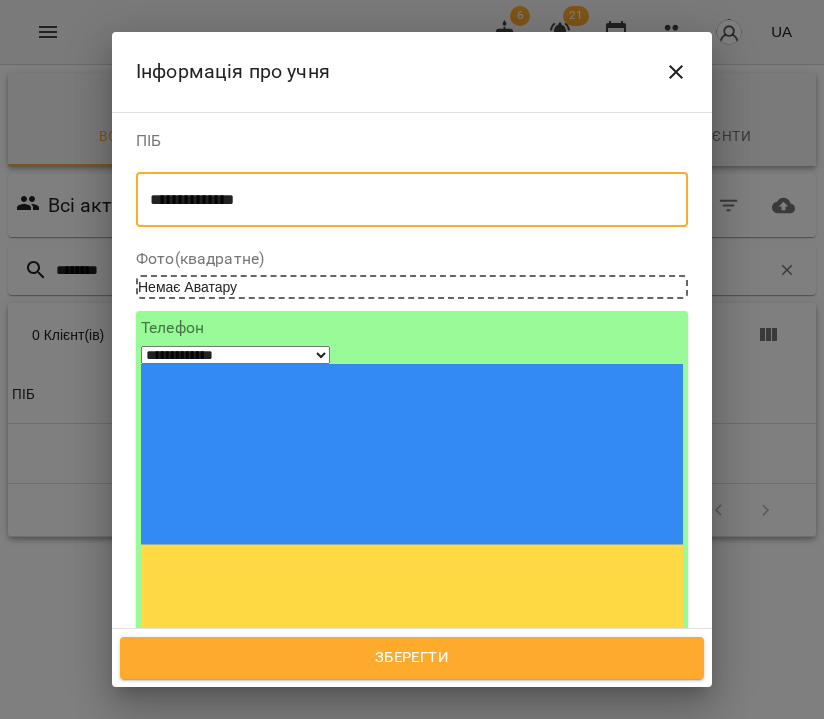 type on "**********" 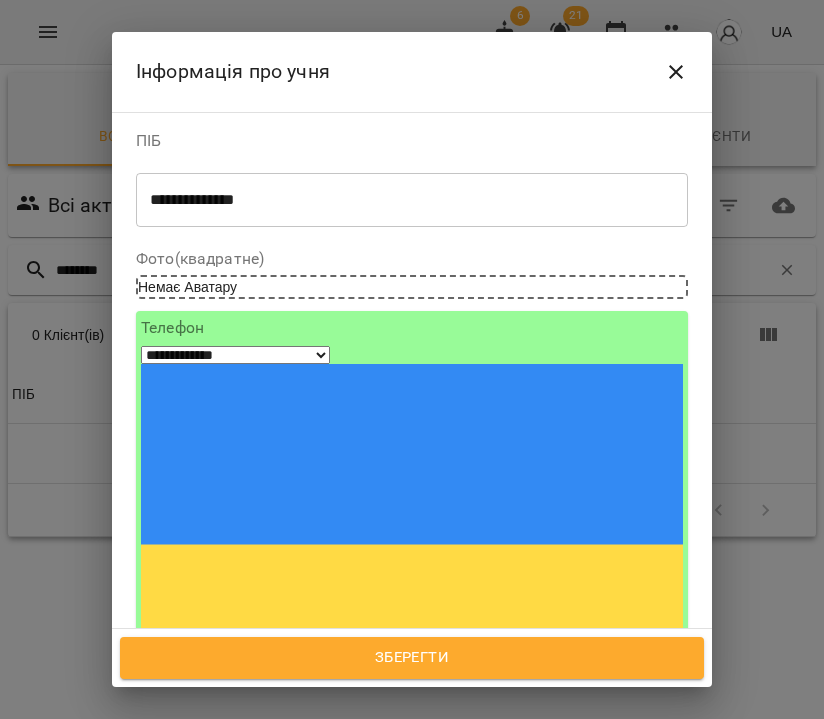 paste on "**********" 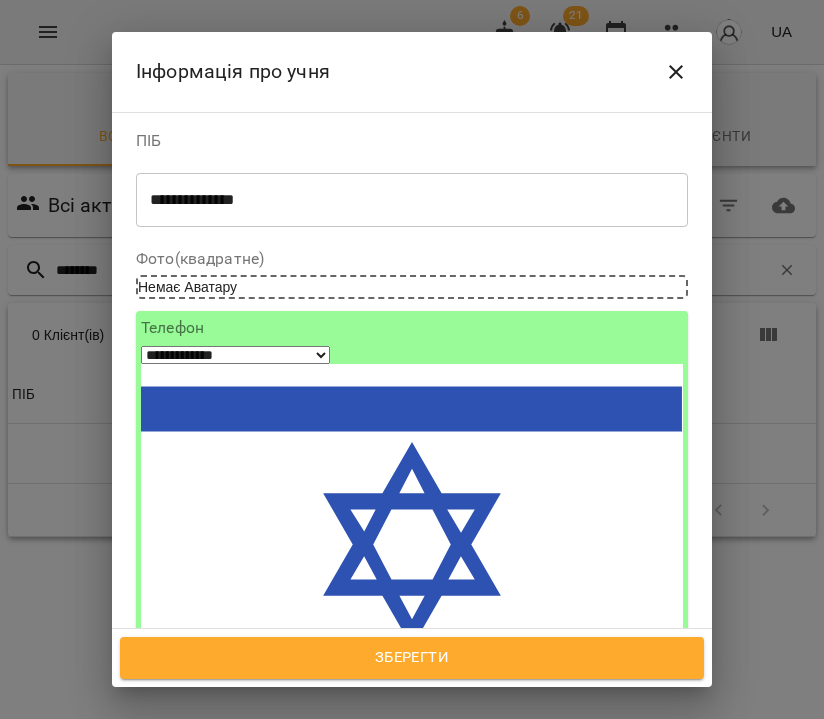 type on "**********" 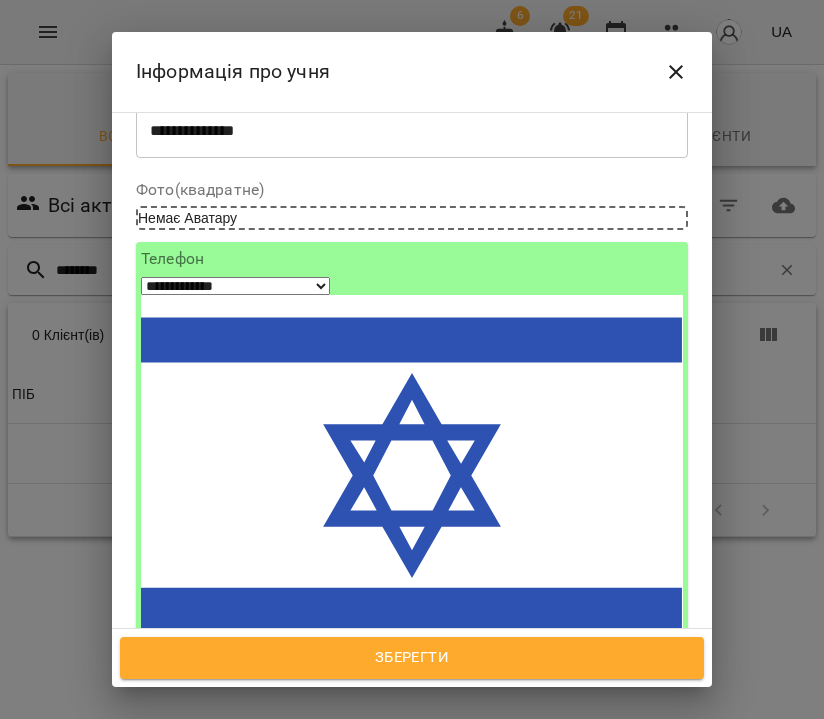 scroll, scrollTop: 83, scrollLeft: 0, axis: vertical 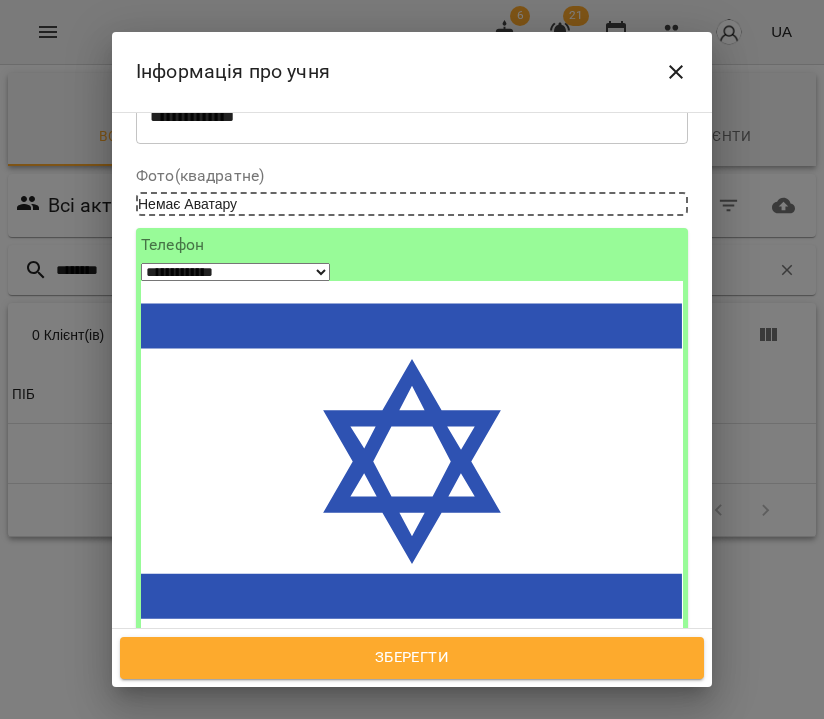click on "Надрукуйте або оберіть..." at bounding box center [412, 996] 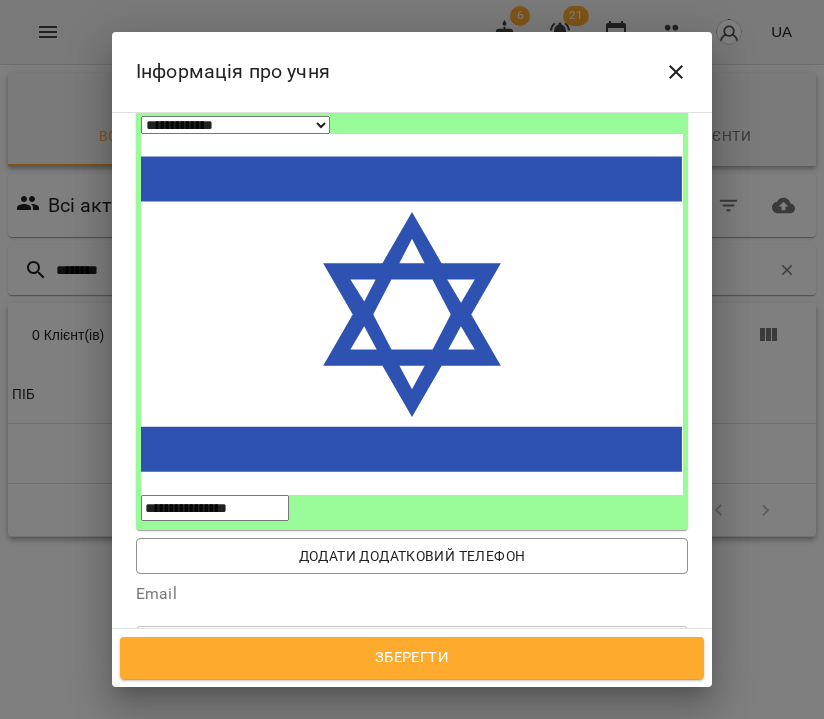 scroll, scrollTop: 529, scrollLeft: 0, axis: vertical 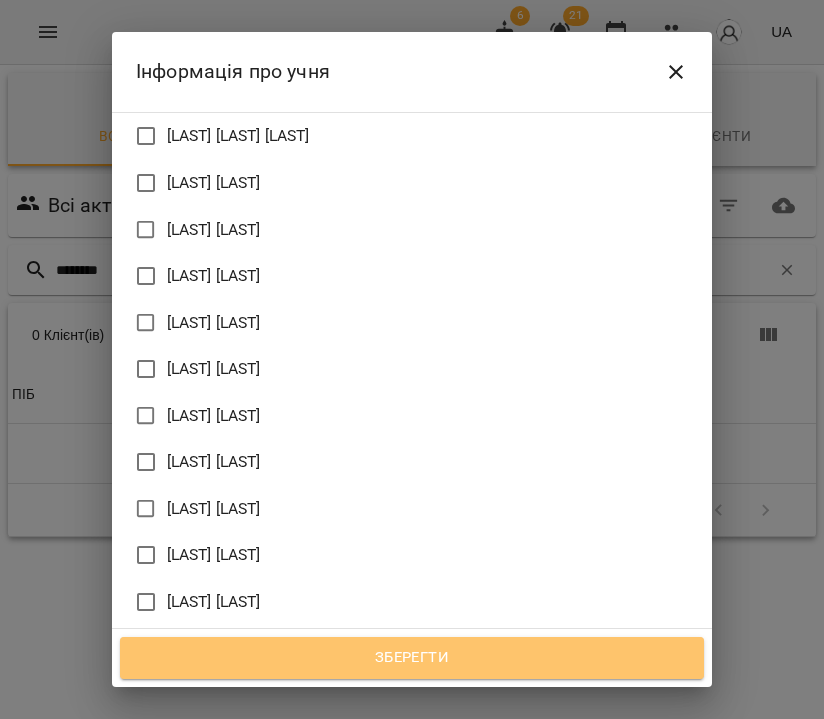 click on "Зберегти" at bounding box center [412, 658] 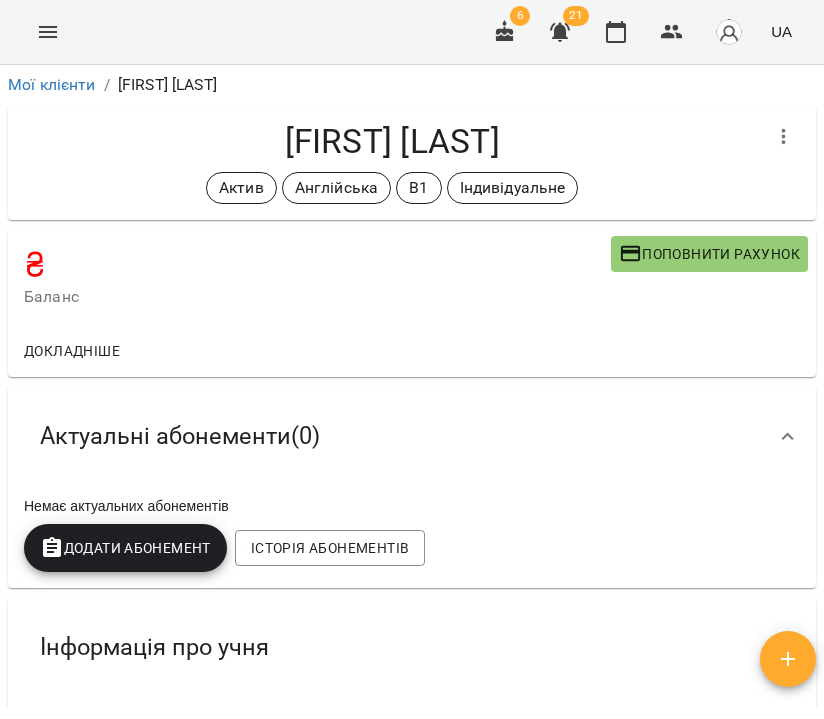 scroll, scrollTop: 0, scrollLeft: 0, axis: both 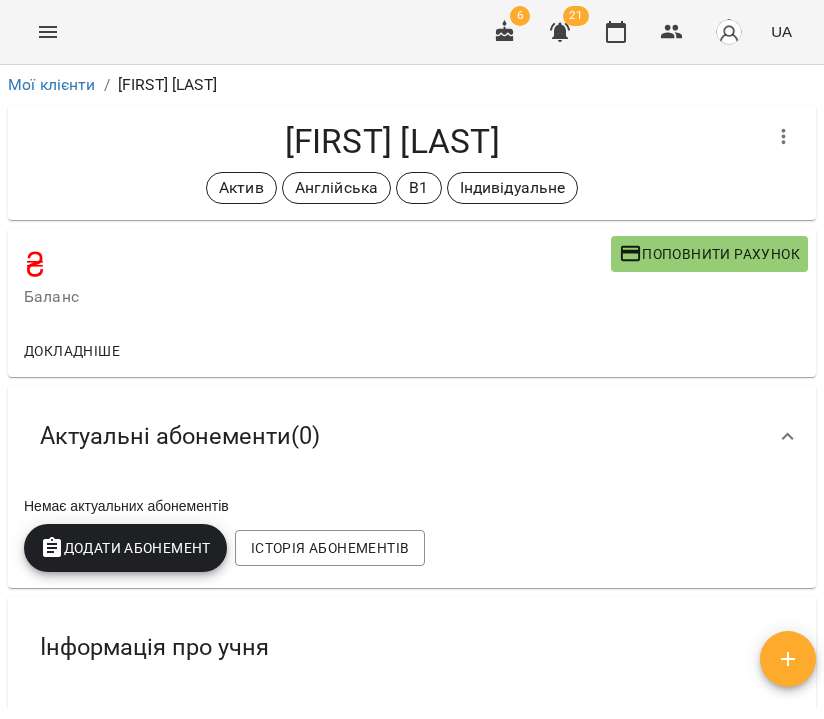click on "Додати Абонемент" at bounding box center (125, 548) 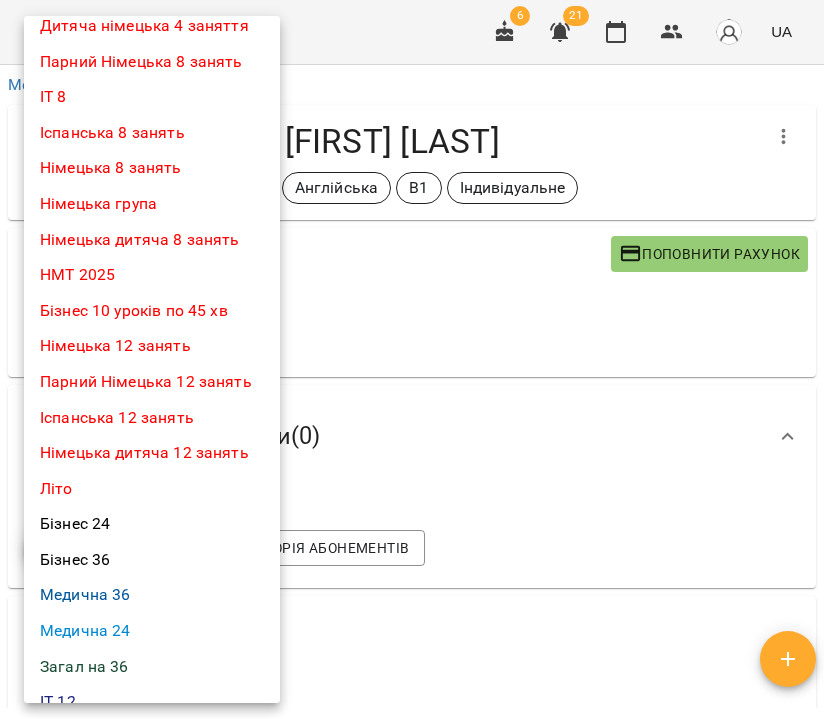 scroll, scrollTop: 0, scrollLeft: 0, axis: both 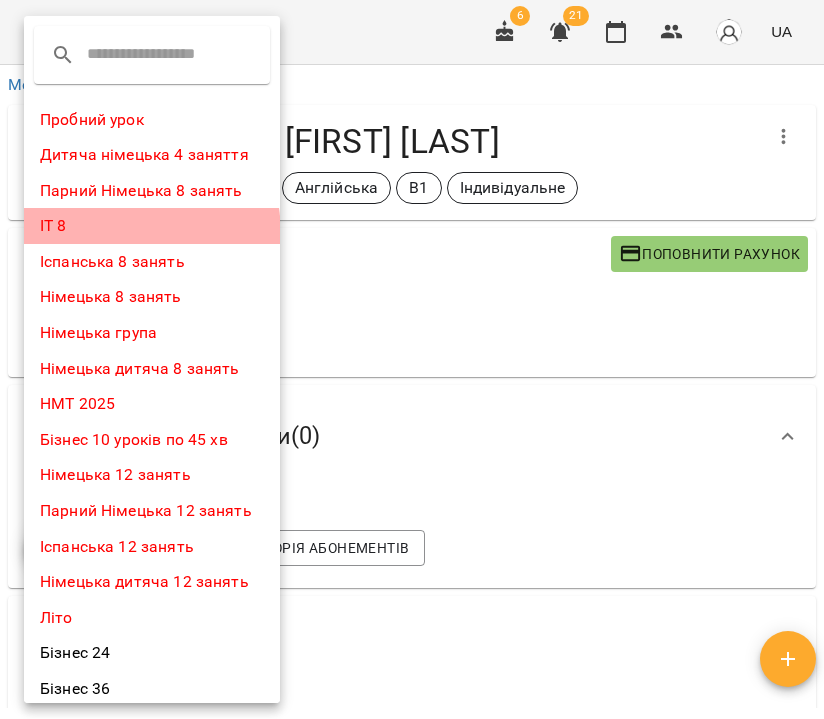 click on "ІТ 8" at bounding box center [152, 226] 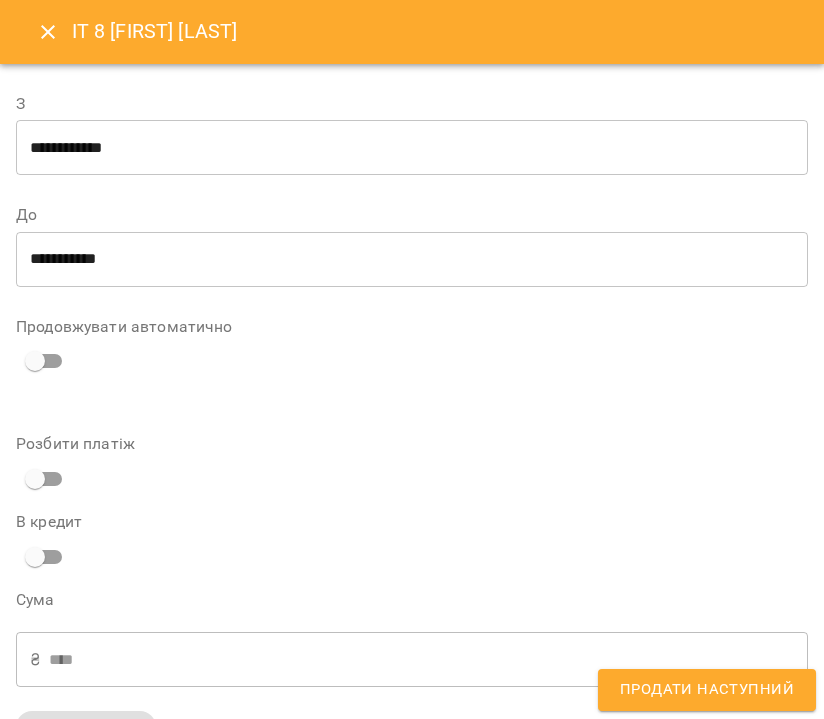 scroll, scrollTop: 466, scrollLeft: 0, axis: vertical 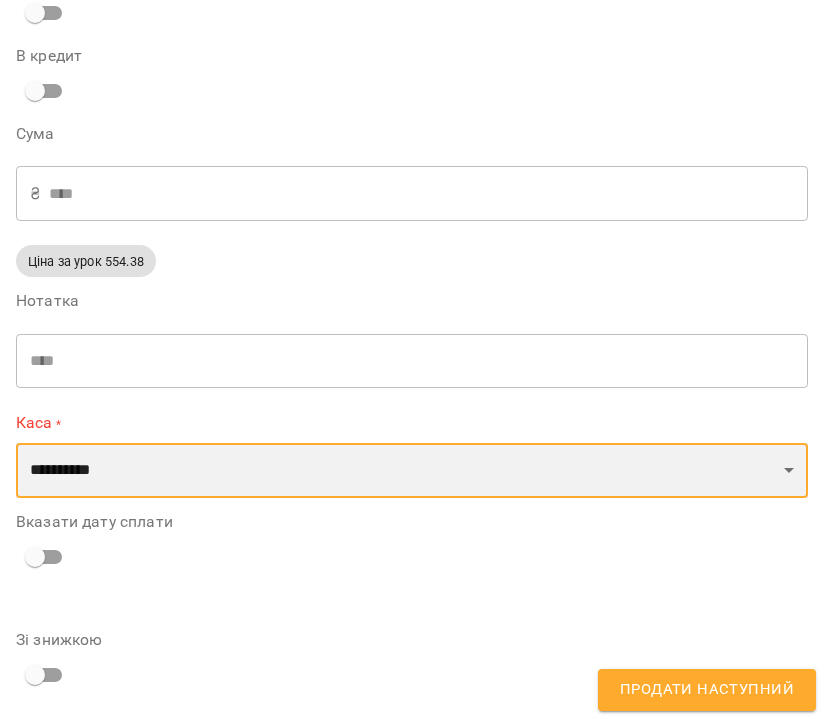 select on "****" 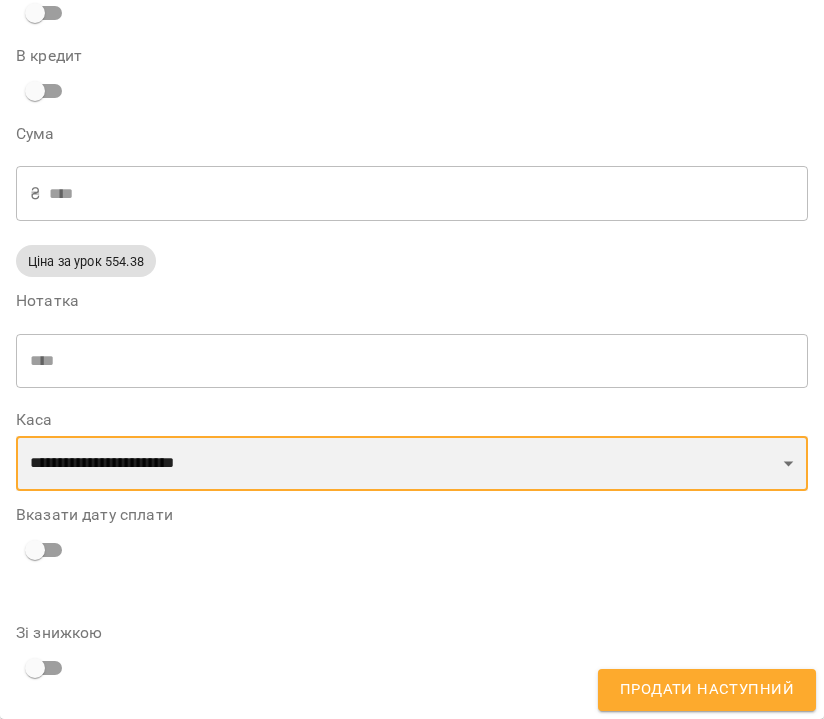 scroll, scrollTop: 459, scrollLeft: 0, axis: vertical 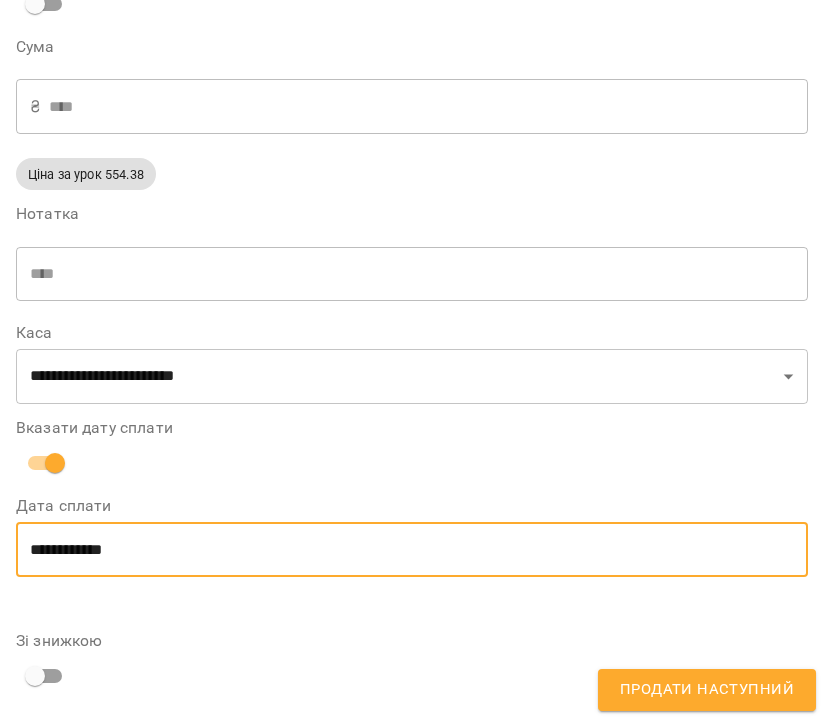 click on "**********" at bounding box center [412, 550] 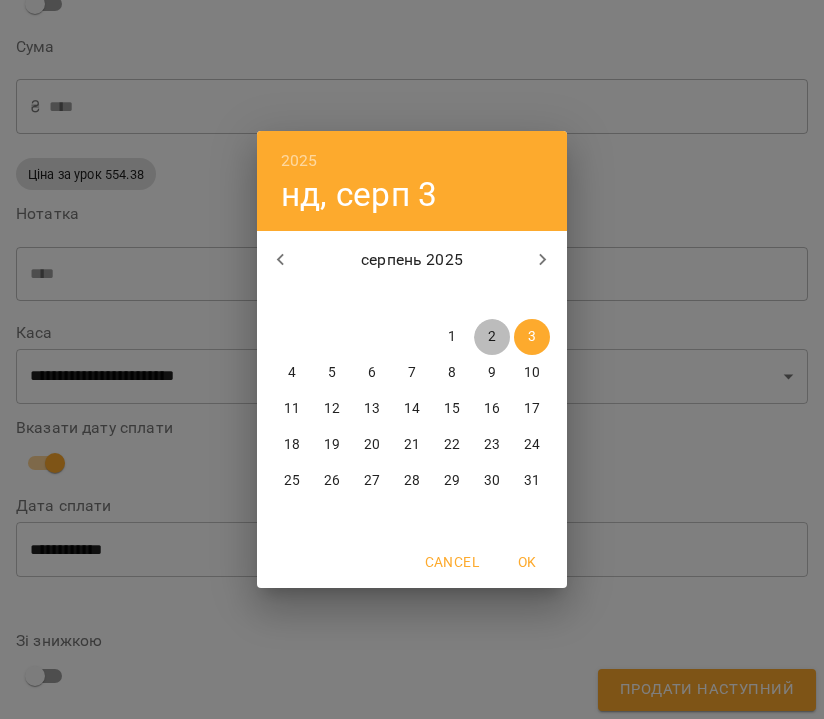 click on "2" at bounding box center [492, 337] 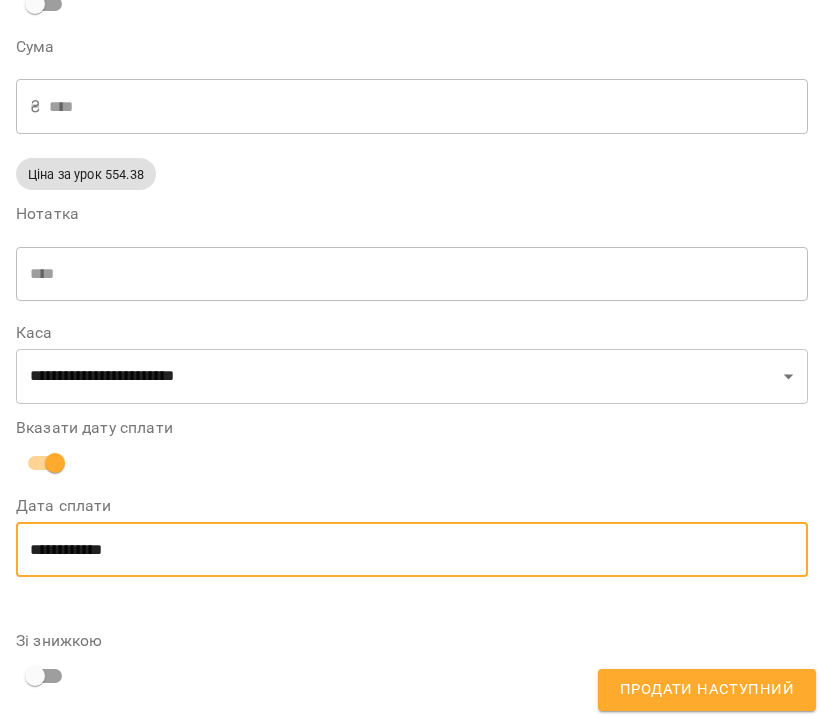 click on "Продати наступний" at bounding box center (707, 690) 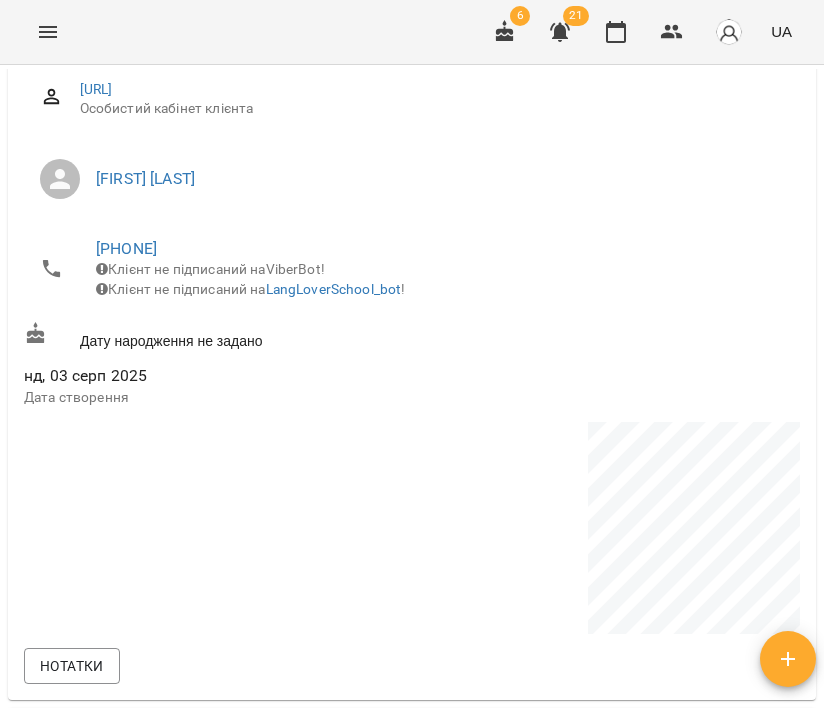 scroll, scrollTop: 0, scrollLeft: 0, axis: both 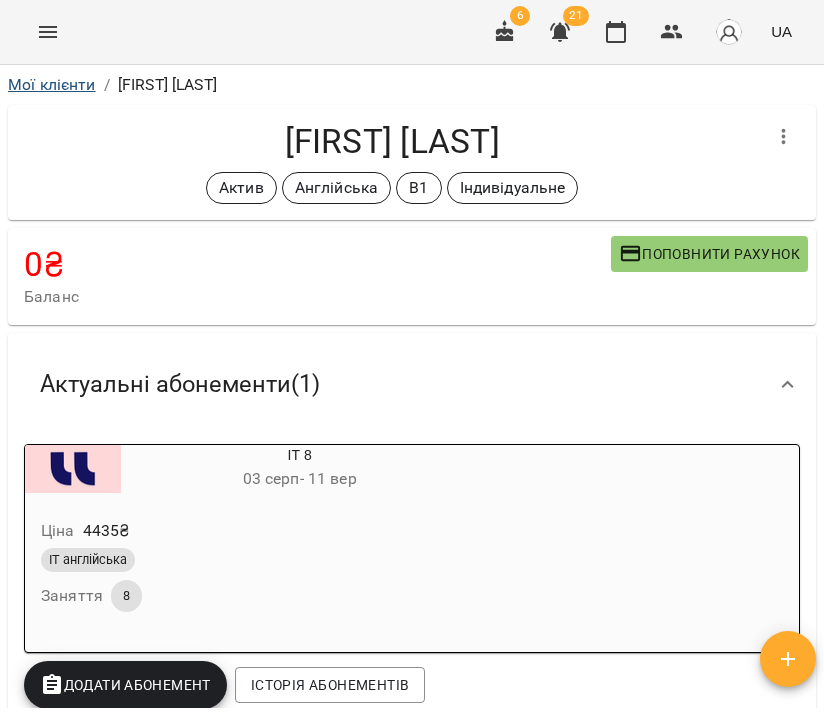 click on "Мої клієнти" at bounding box center (52, 84) 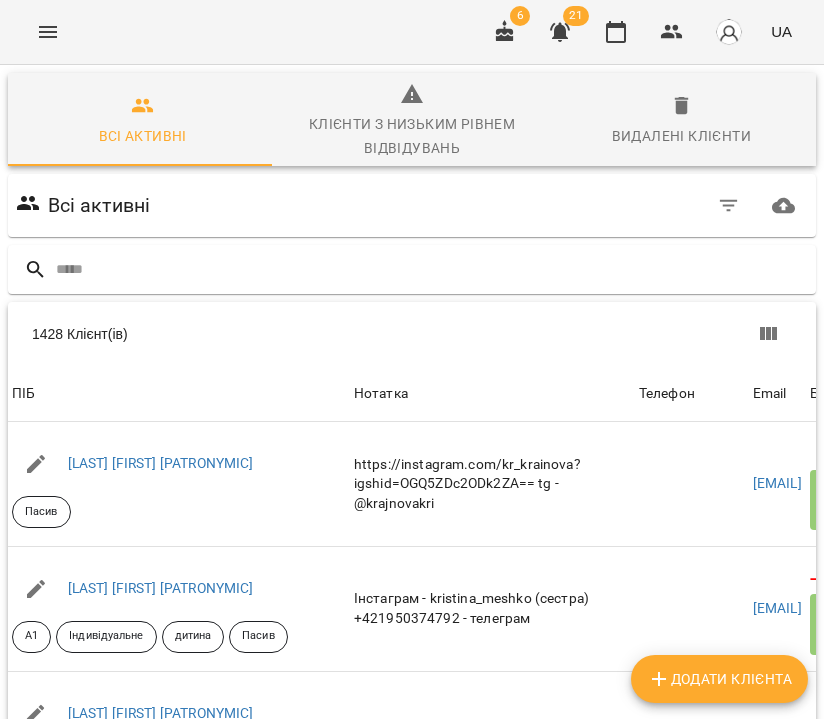 click 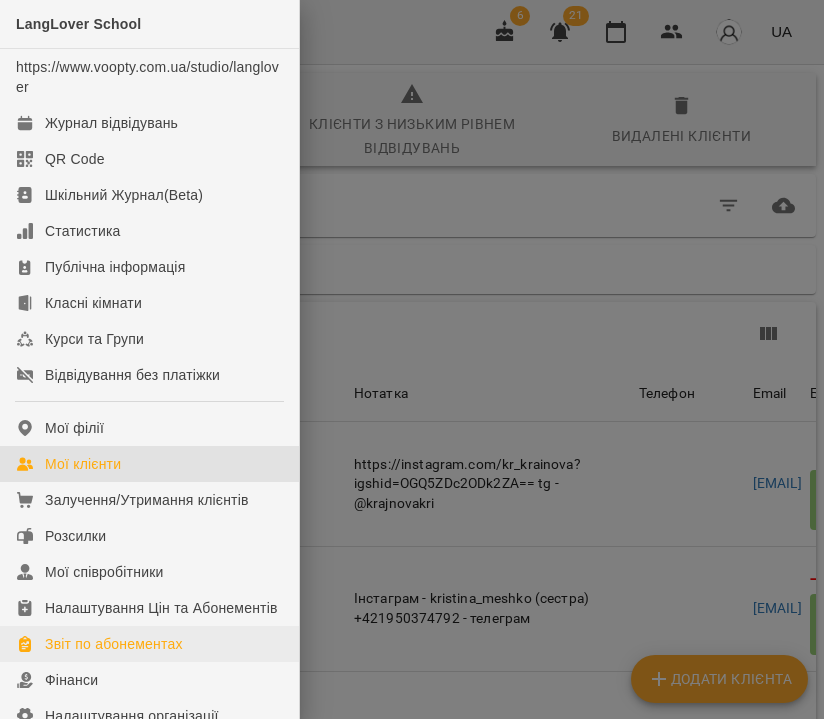 click on "Звіт по абонементах" at bounding box center (114, 644) 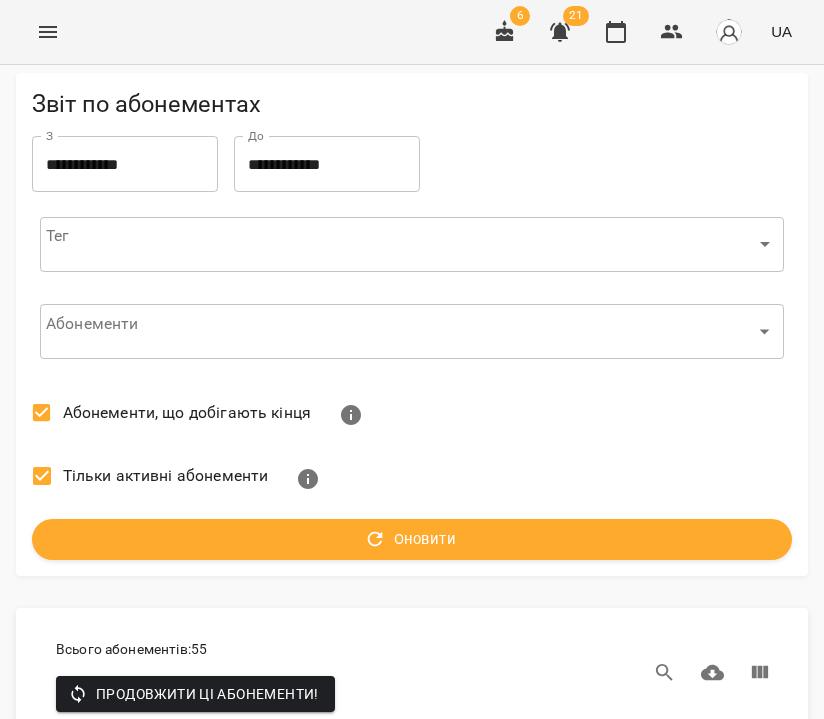 scroll, scrollTop: 1797, scrollLeft: 0, axis: vertical 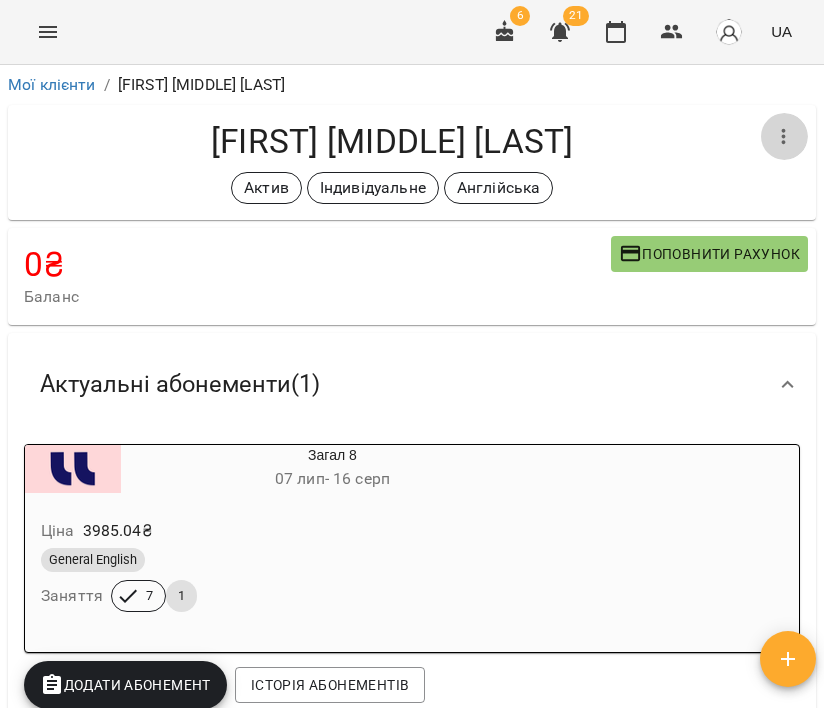 click 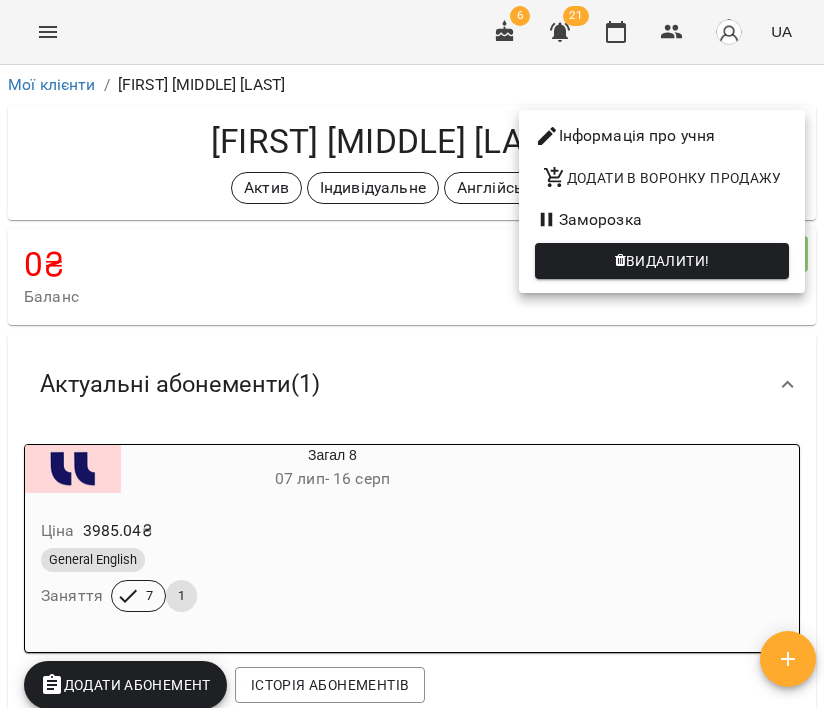 click on "Інформація про учня" at bounding box center (662, 136) 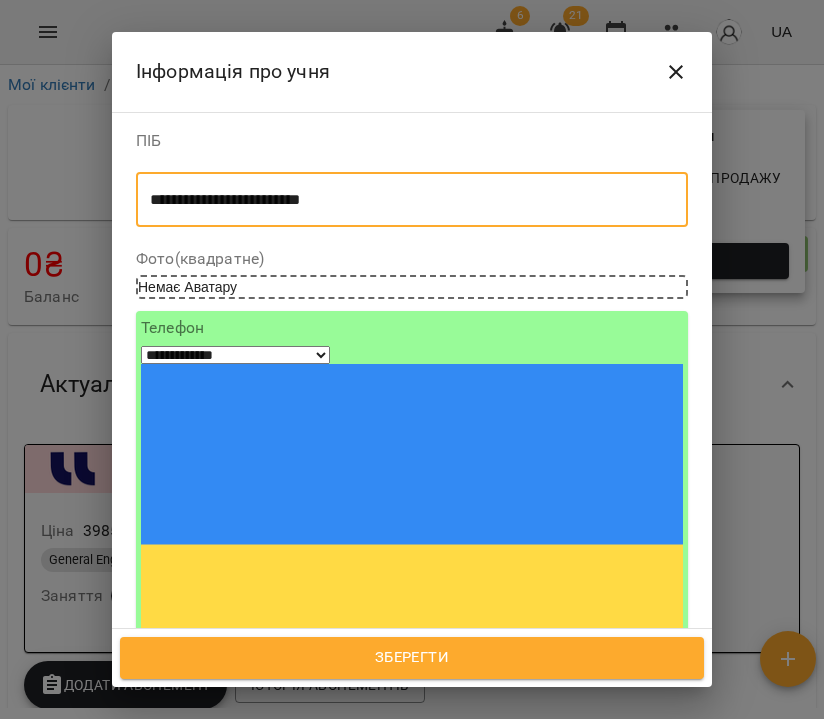 drag, startPoint x: 357, startPoint y: 203, endPoint x: 293, endPoint y: 201, distance: 64.03124 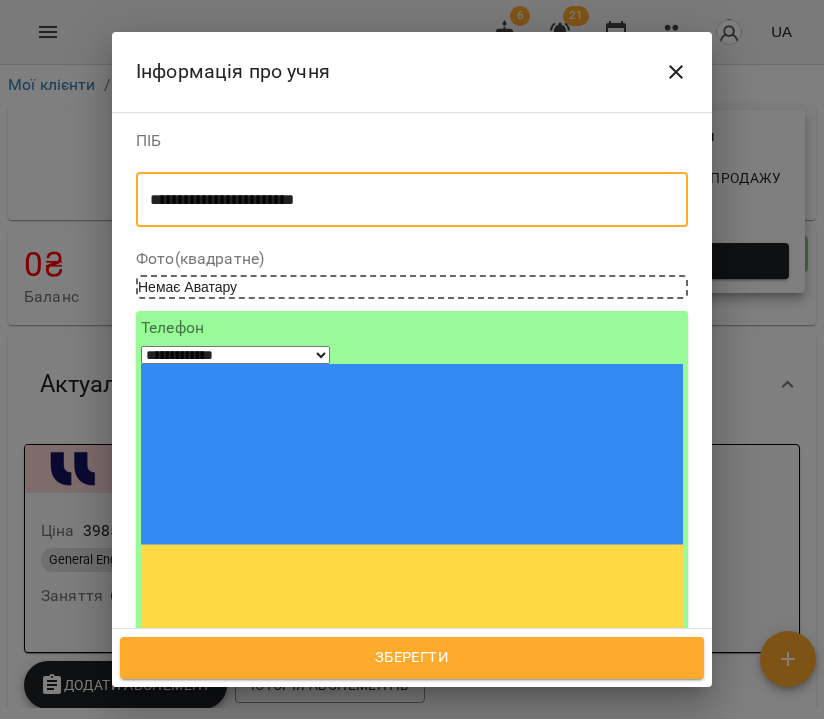 click on "**********" at bounding box center (412, 199) 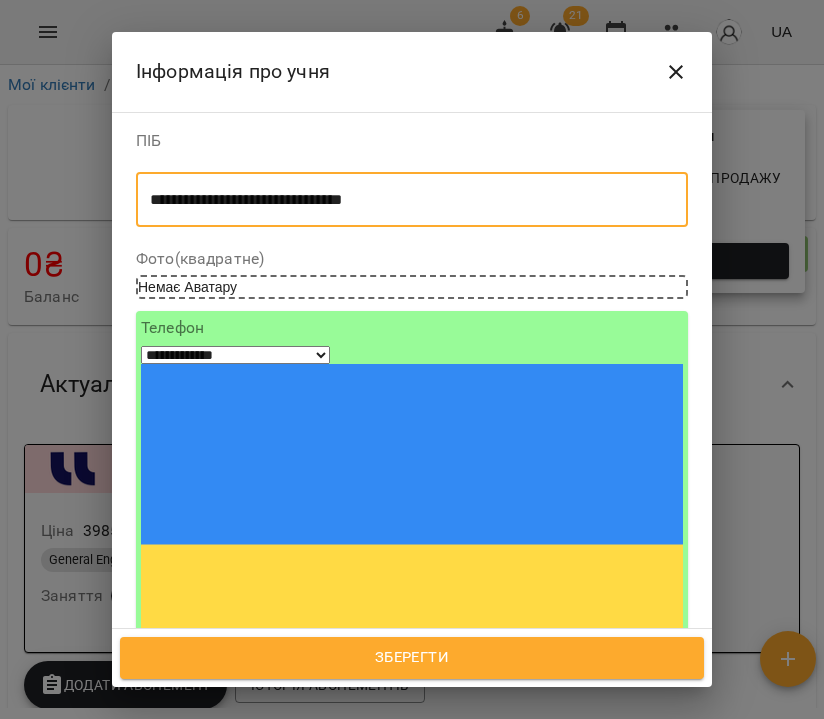 drag, startPoint x: 438, startPoint y: 197, endPoint x: 356, endPoint y: 196, distance: 82.006096 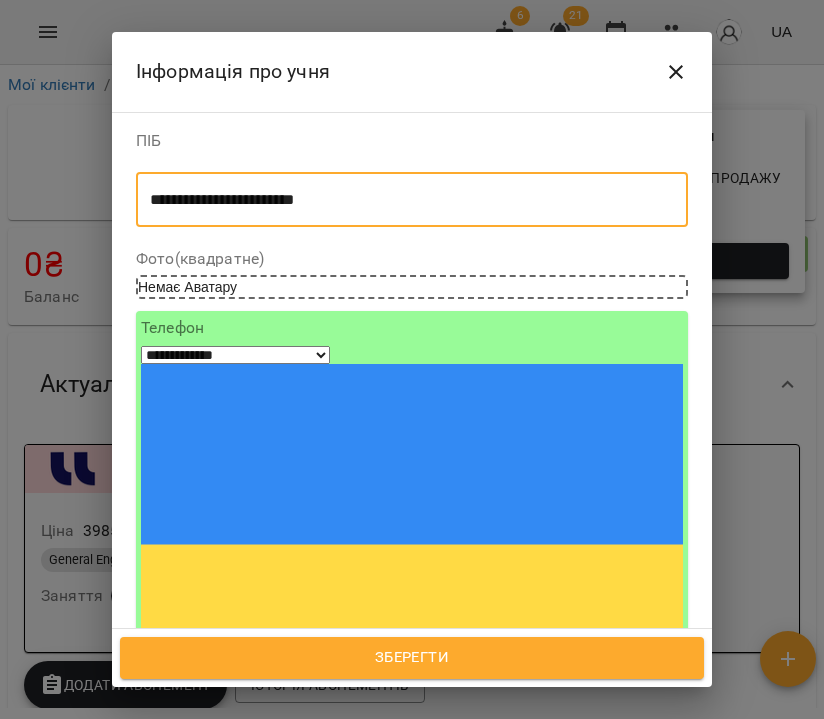 drag, startPoint x: 372, startPoint y: 197, endPoint x: 296, endPoint y: 199, distance: 76.02631 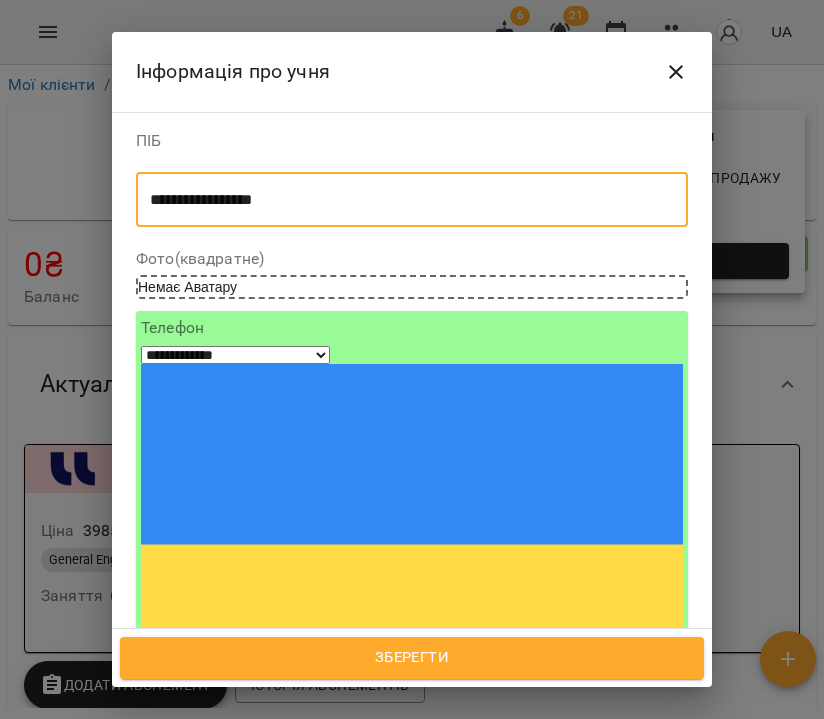 click on "**********" at bounding box center (404, 200) 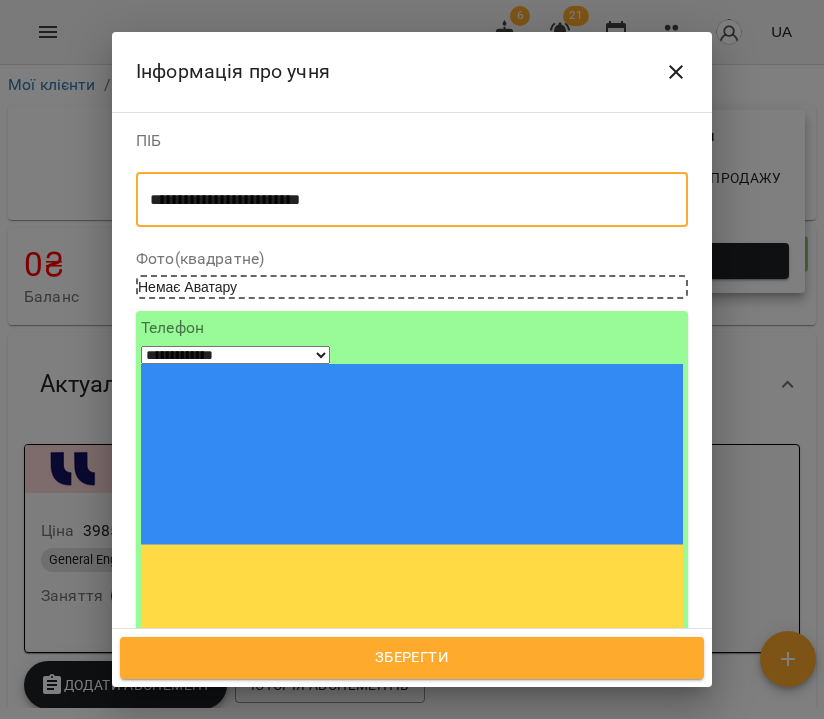 type on "**********" 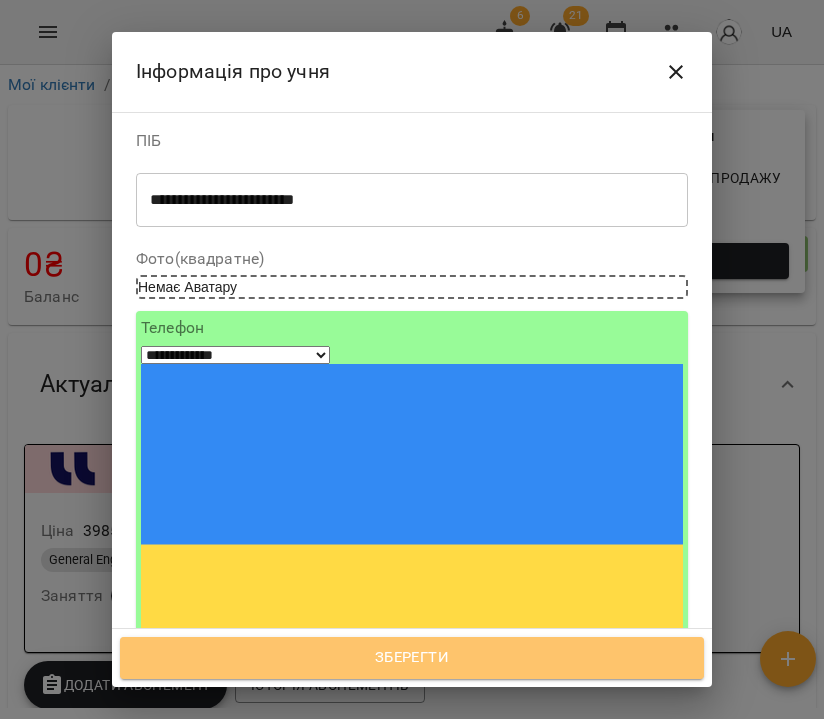 click on "Зберегти" at bounding box center (412, 658) 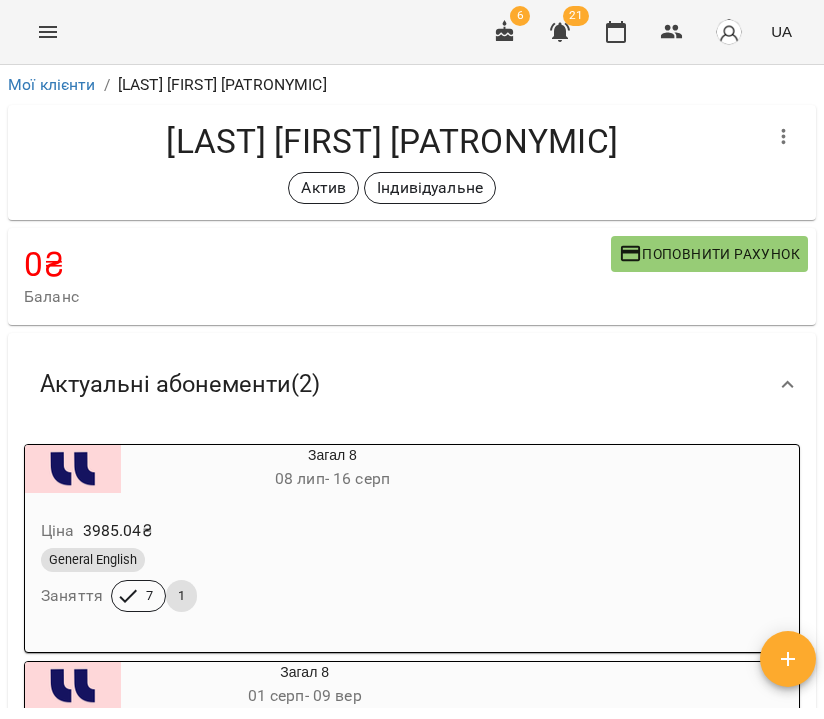 scroll, scrollTop: 0, scrollLeft: 0, axis: both 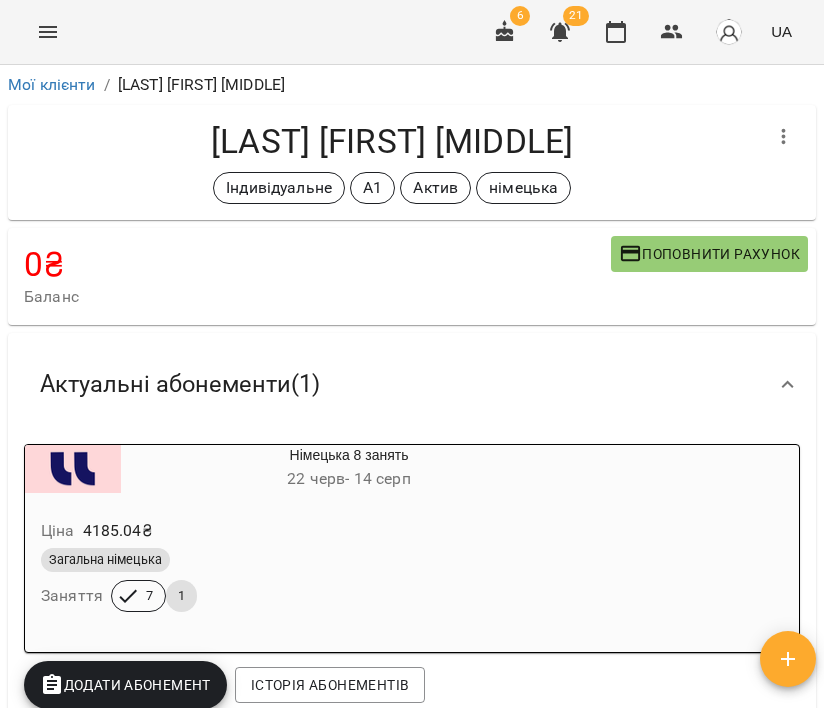 click 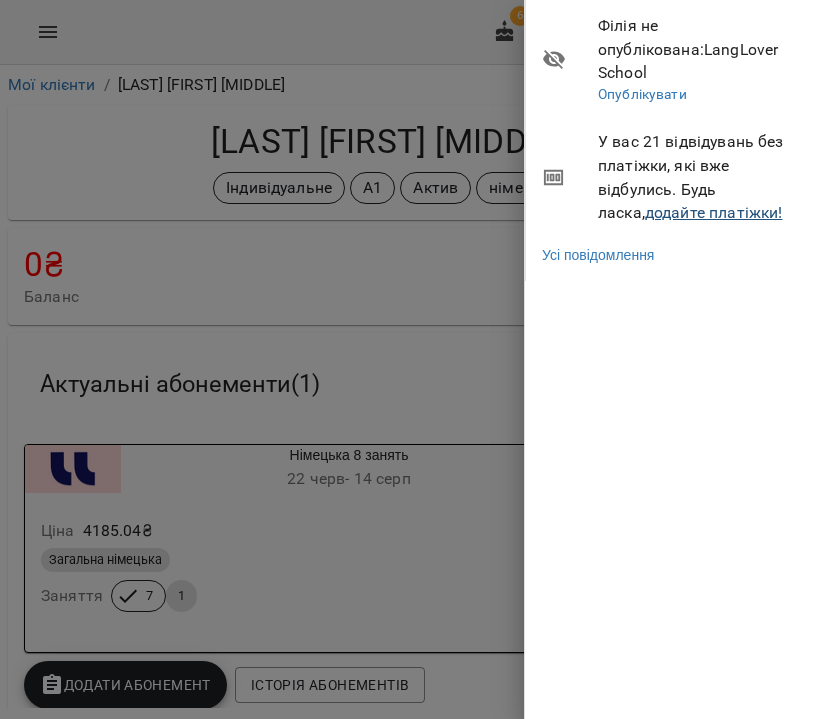 click on "додайте платіжки!" at bounding box center (714, 212) 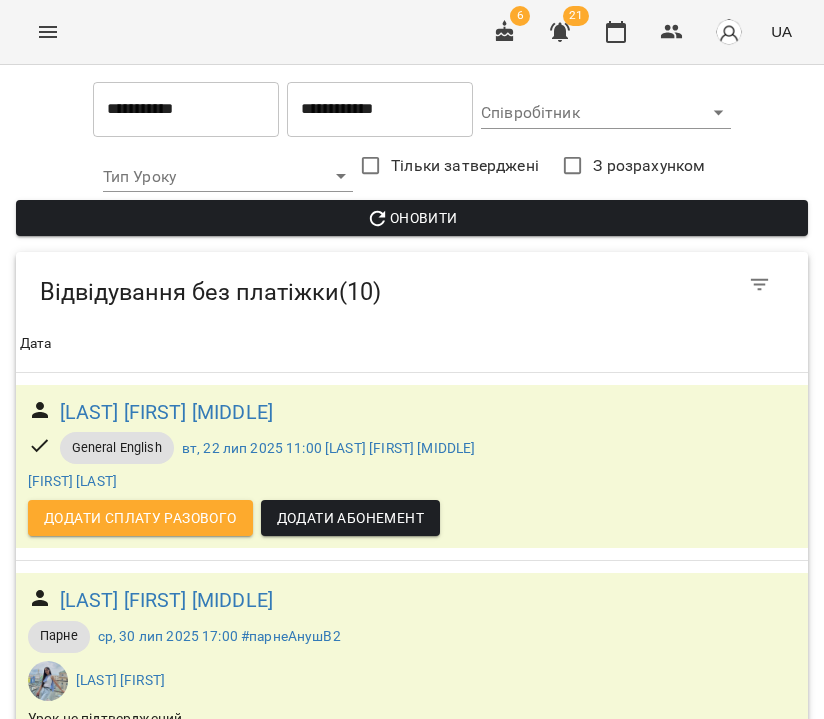 scroll, scrollTop: 0, scrollLeft: 0, axis: both 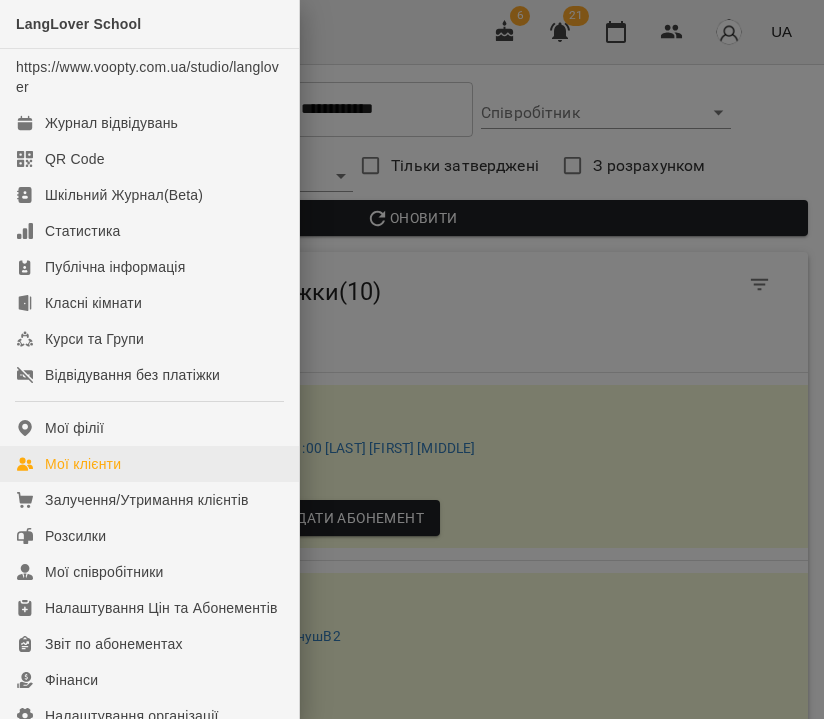 click on "Мої клієнти" at bounding box center [83, 464] 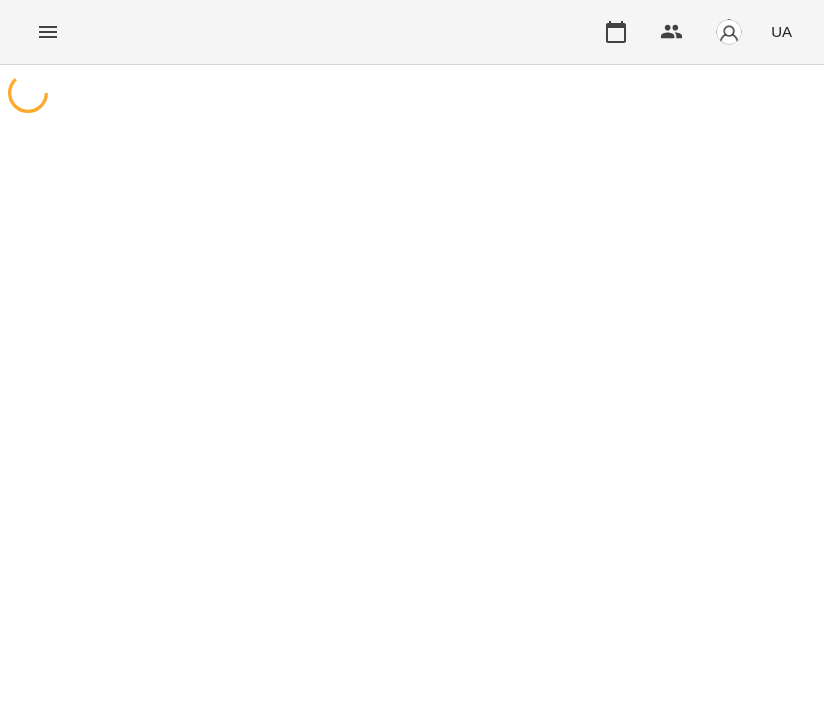 scroll, scrollTop: 0, scrollLeft: 0, axis: both 